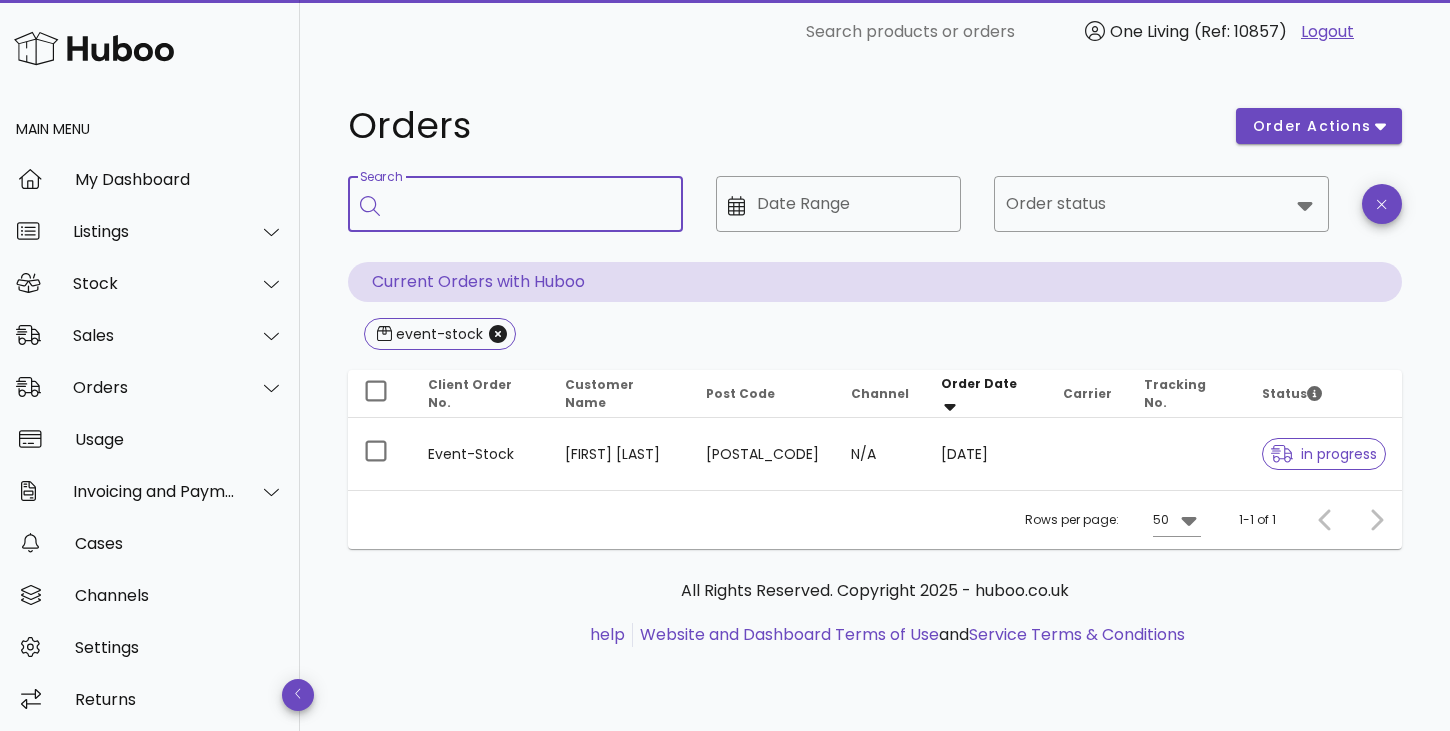 scroll, scrollTop: 0, scrollLeft: 0, axis: both 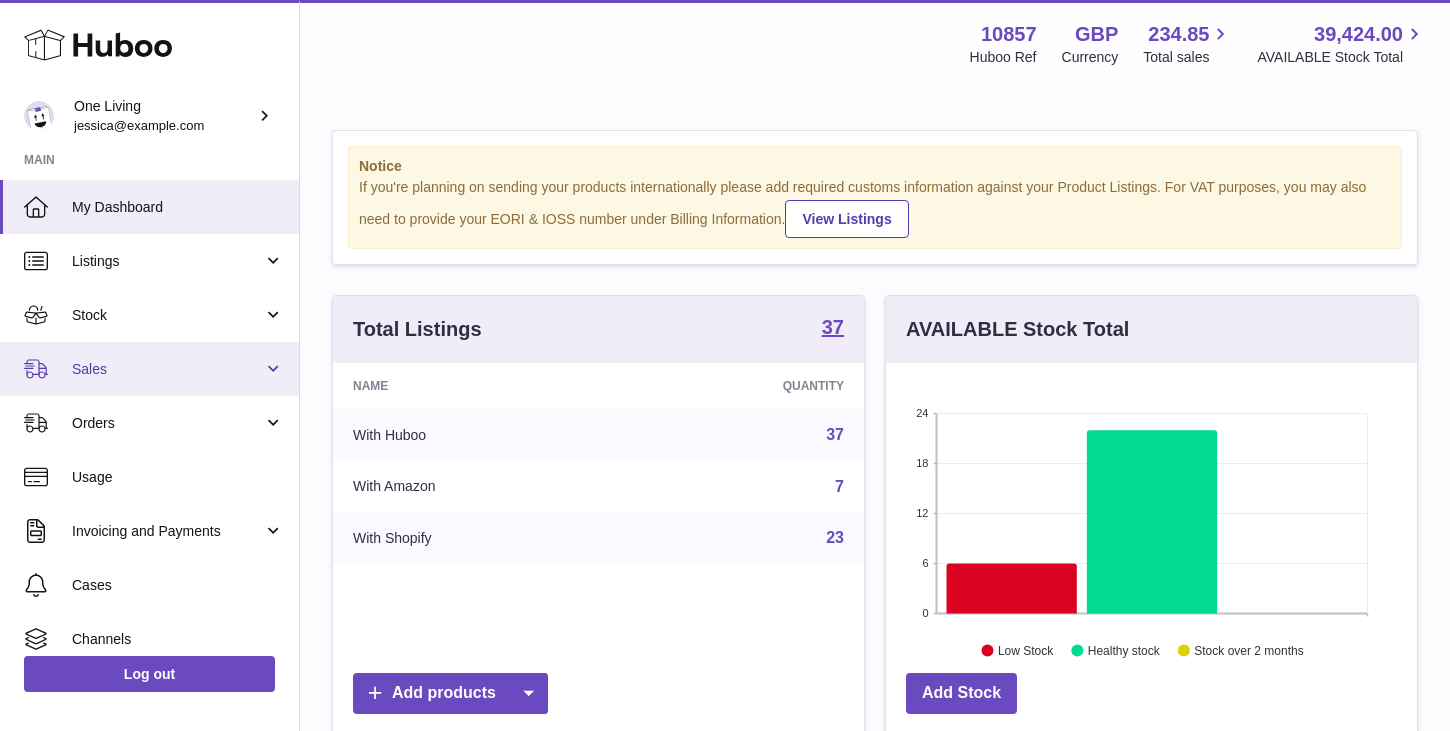 click on "Sales" at bounding box center (149, 369) 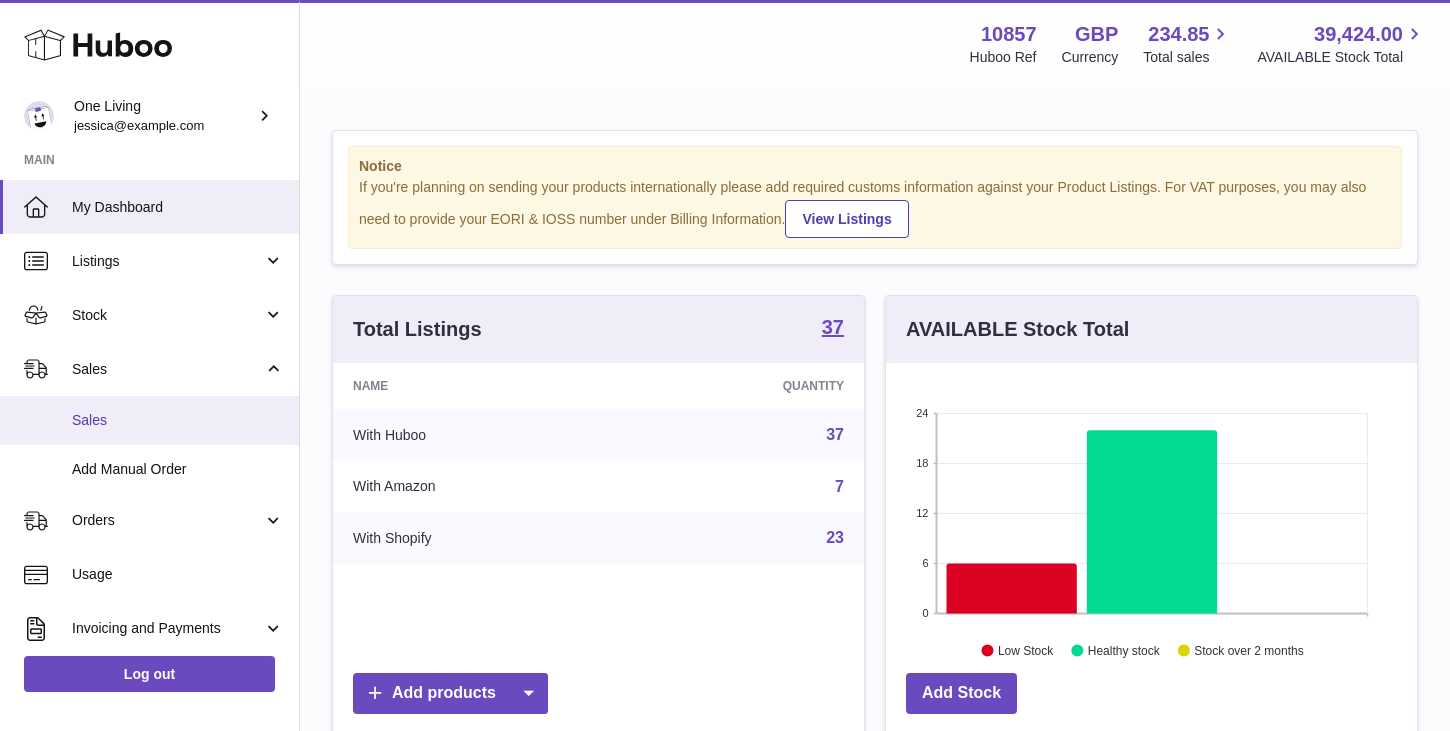 click on "Sales" at bounding box center (178, 420) 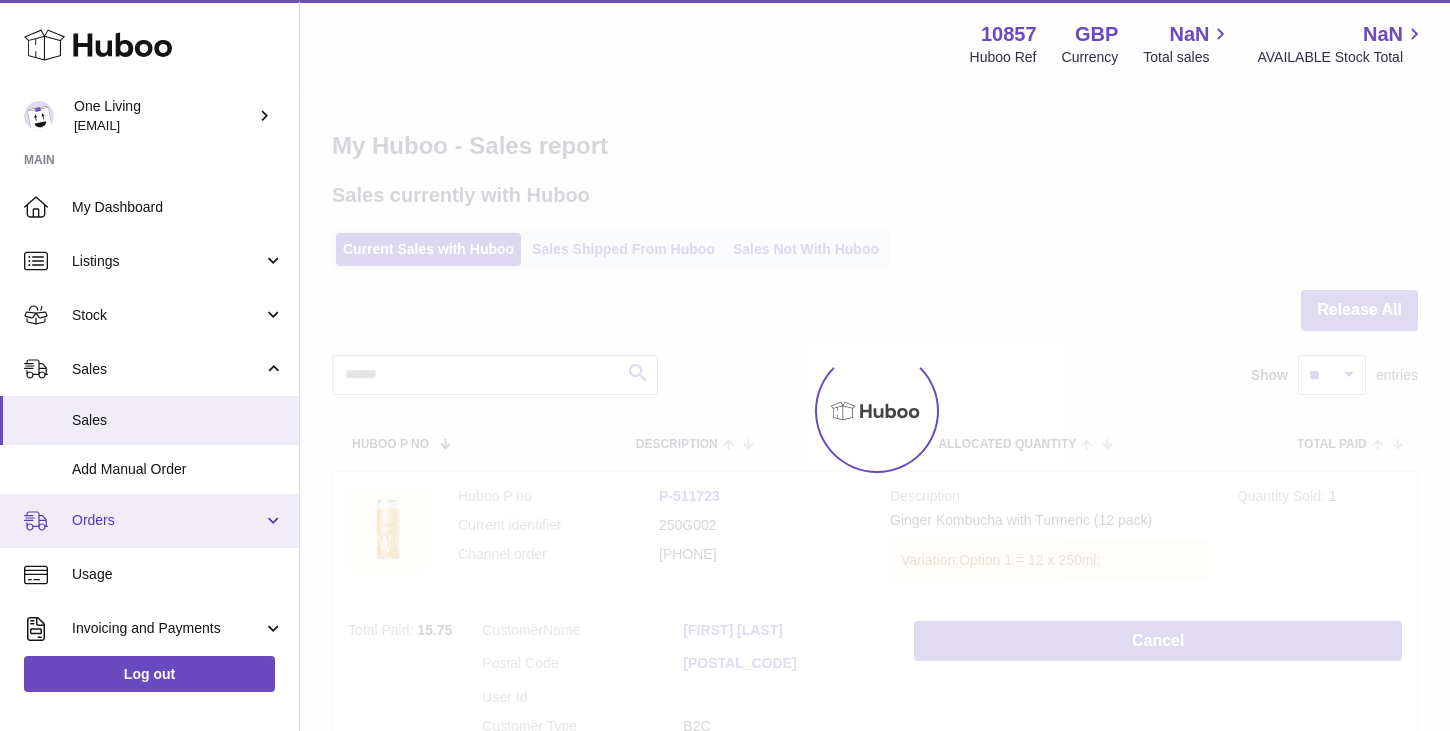 scroll, scrollTop: 0, scrollLeft: 0, axis: both 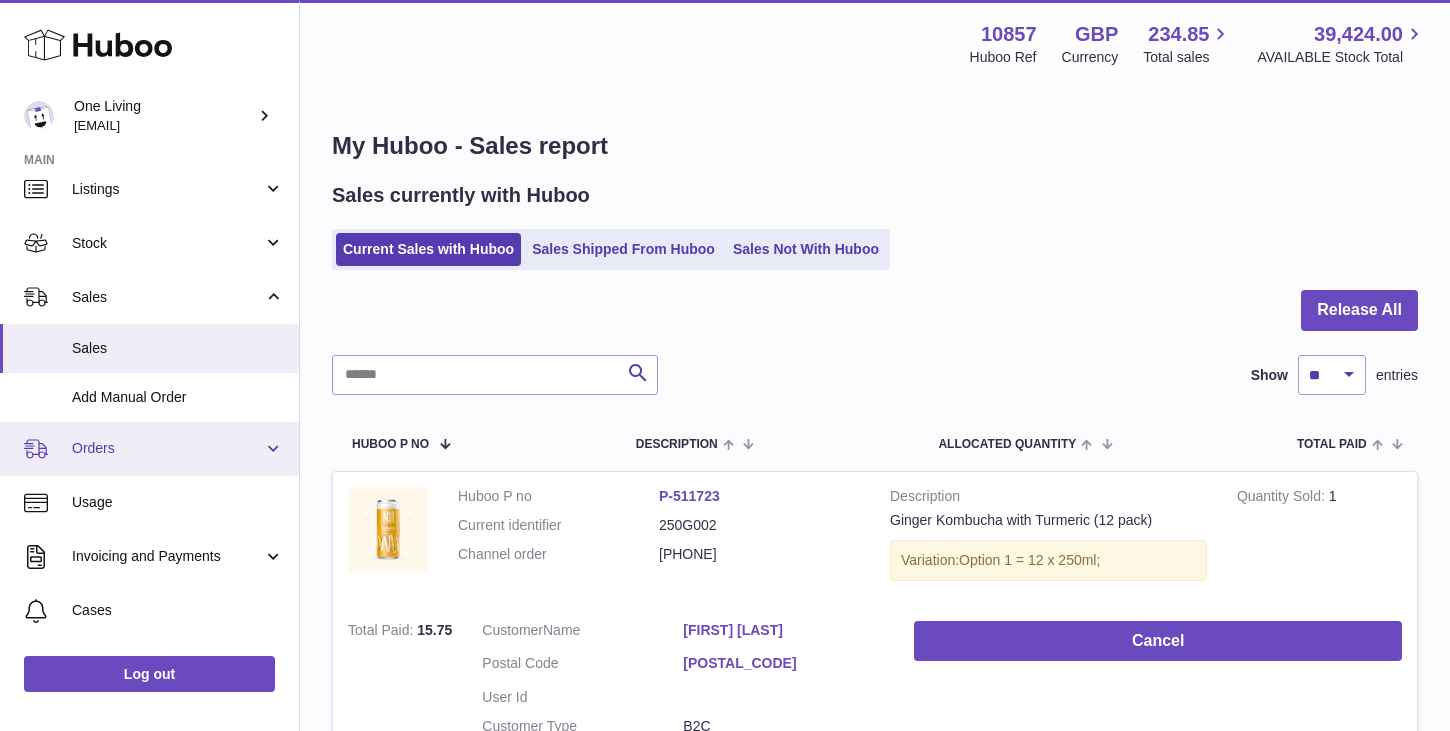 click on "Orders" at bounding box center (167, 448) 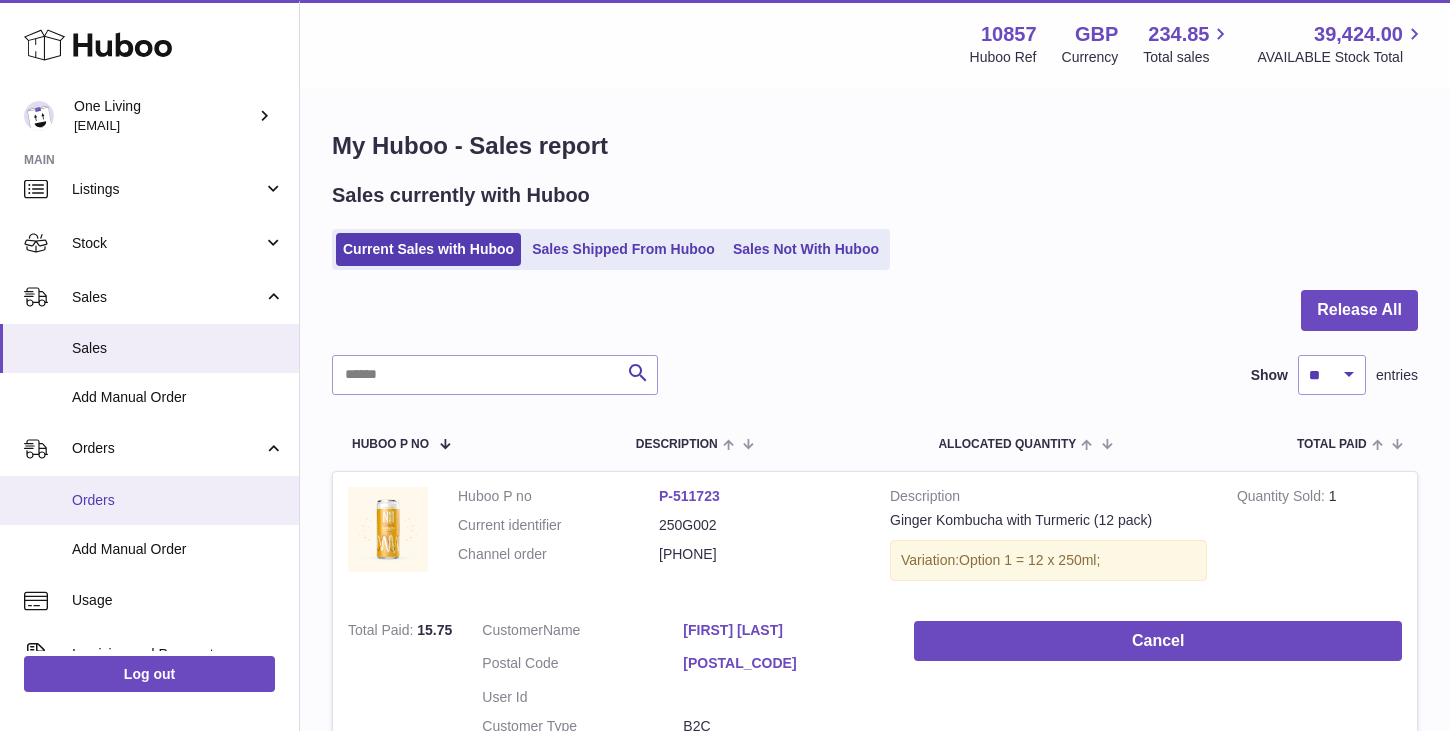click on "Orders" at bounding box center (149, 500) 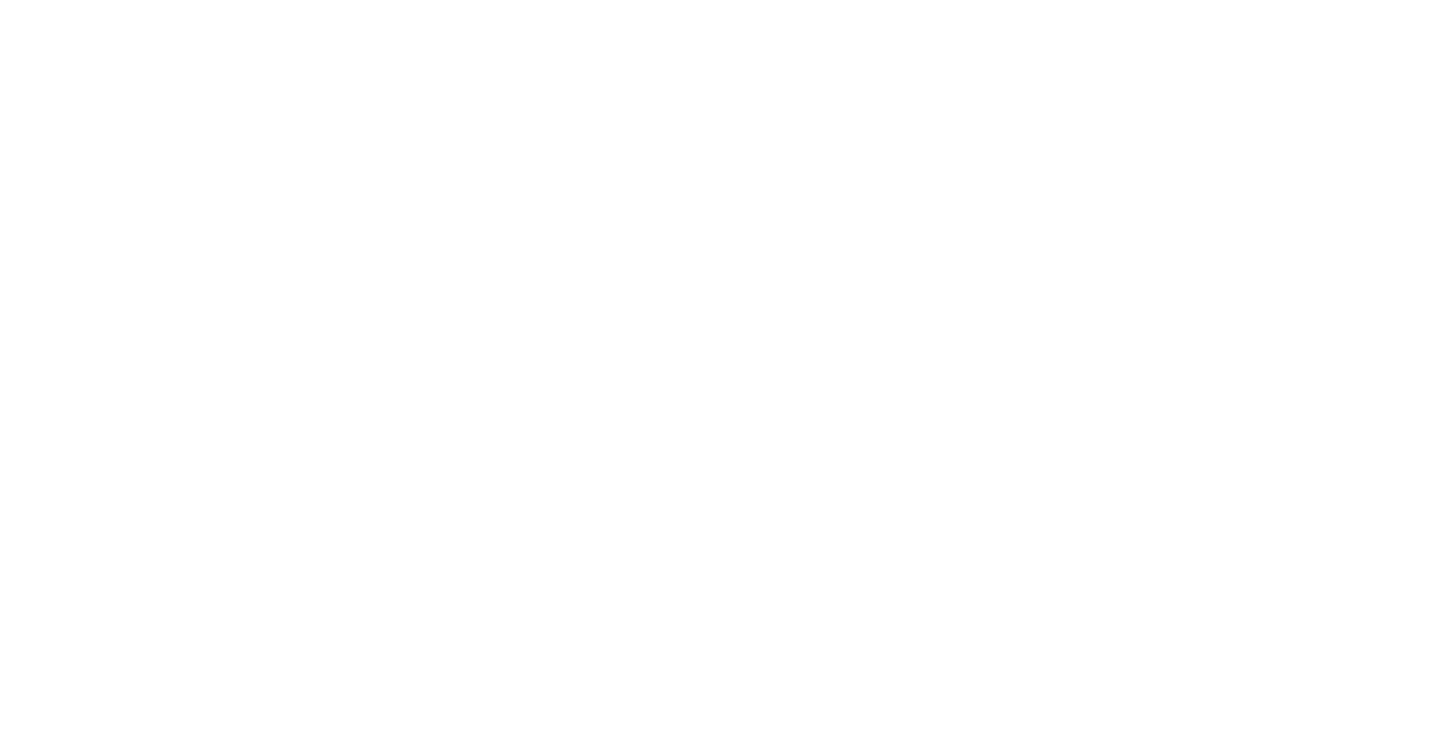 scroll, scrollTop: 0, scrollLeft: 0, axis: both 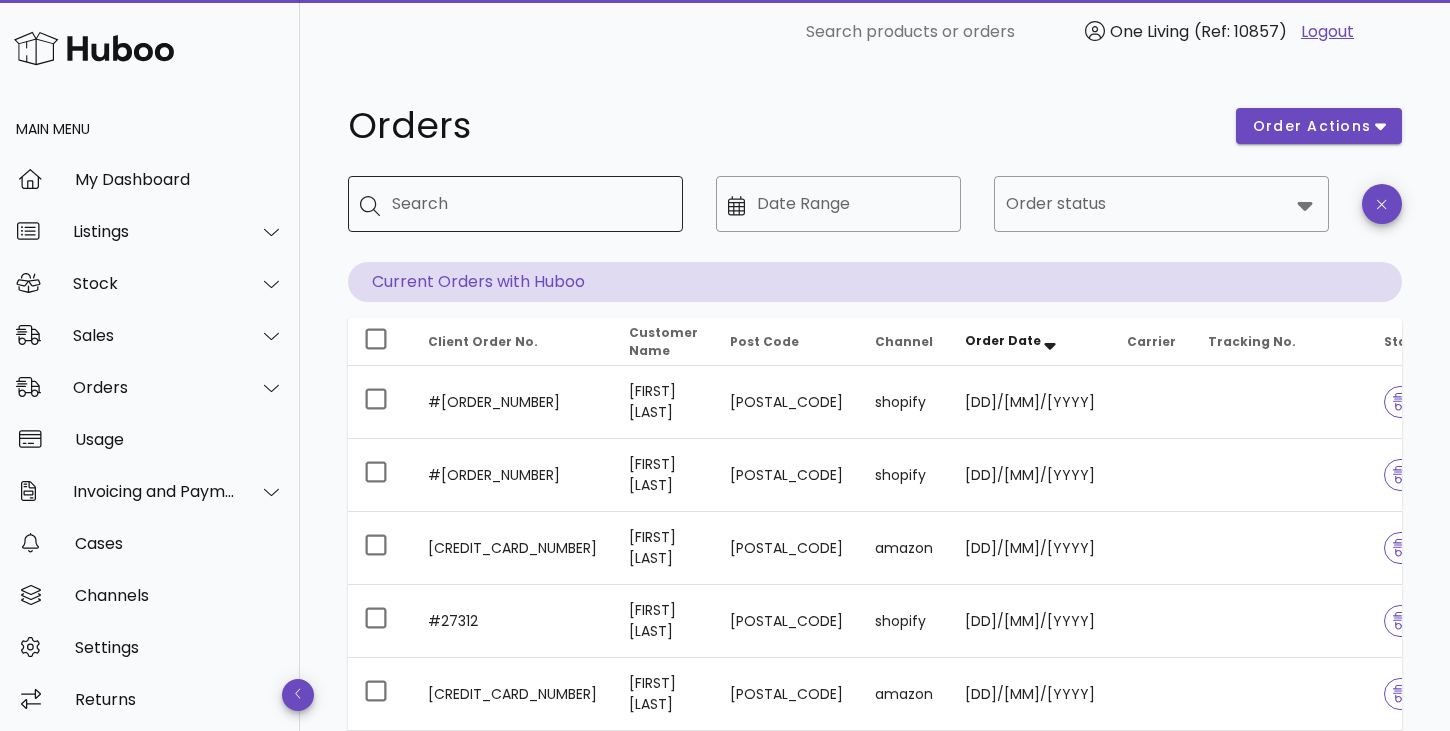 click on "Search" at bounding box center [529, 204] 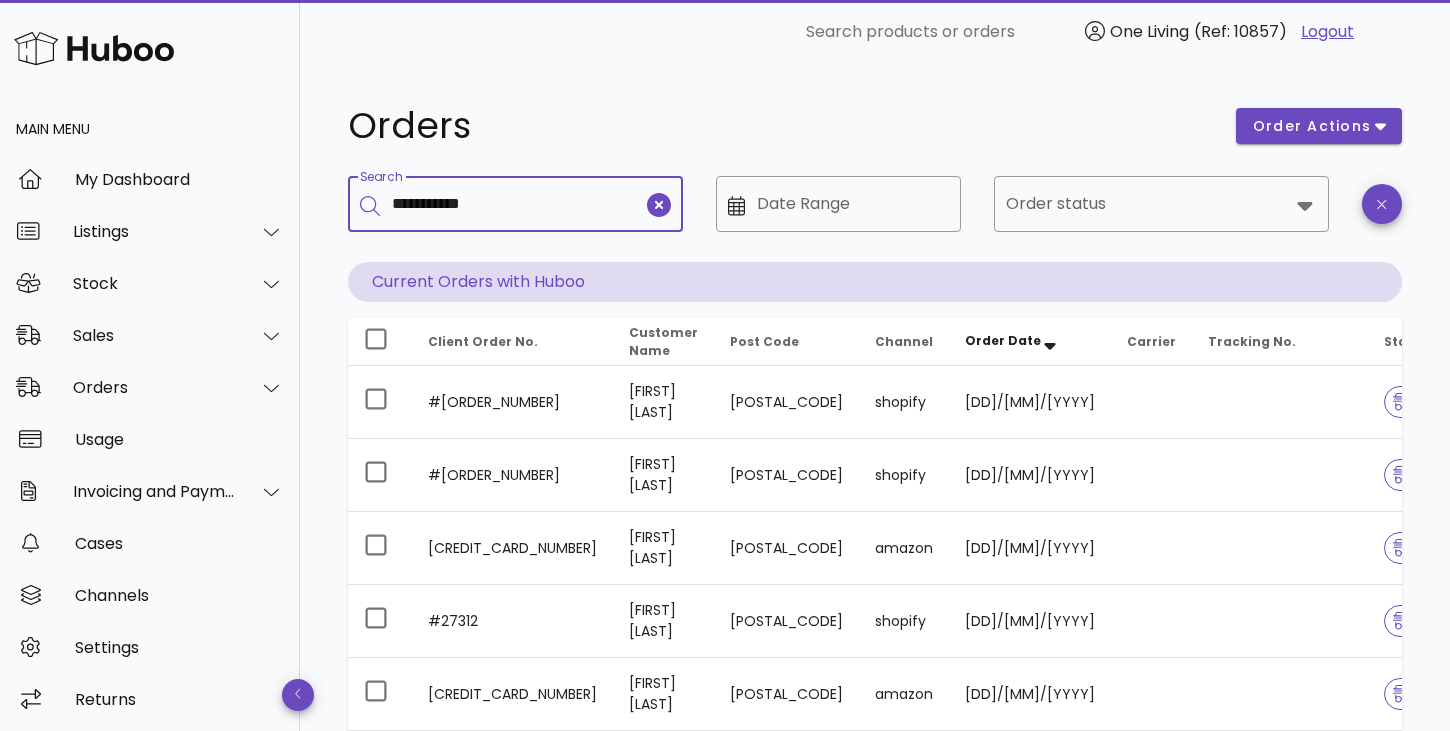 type on "**********" 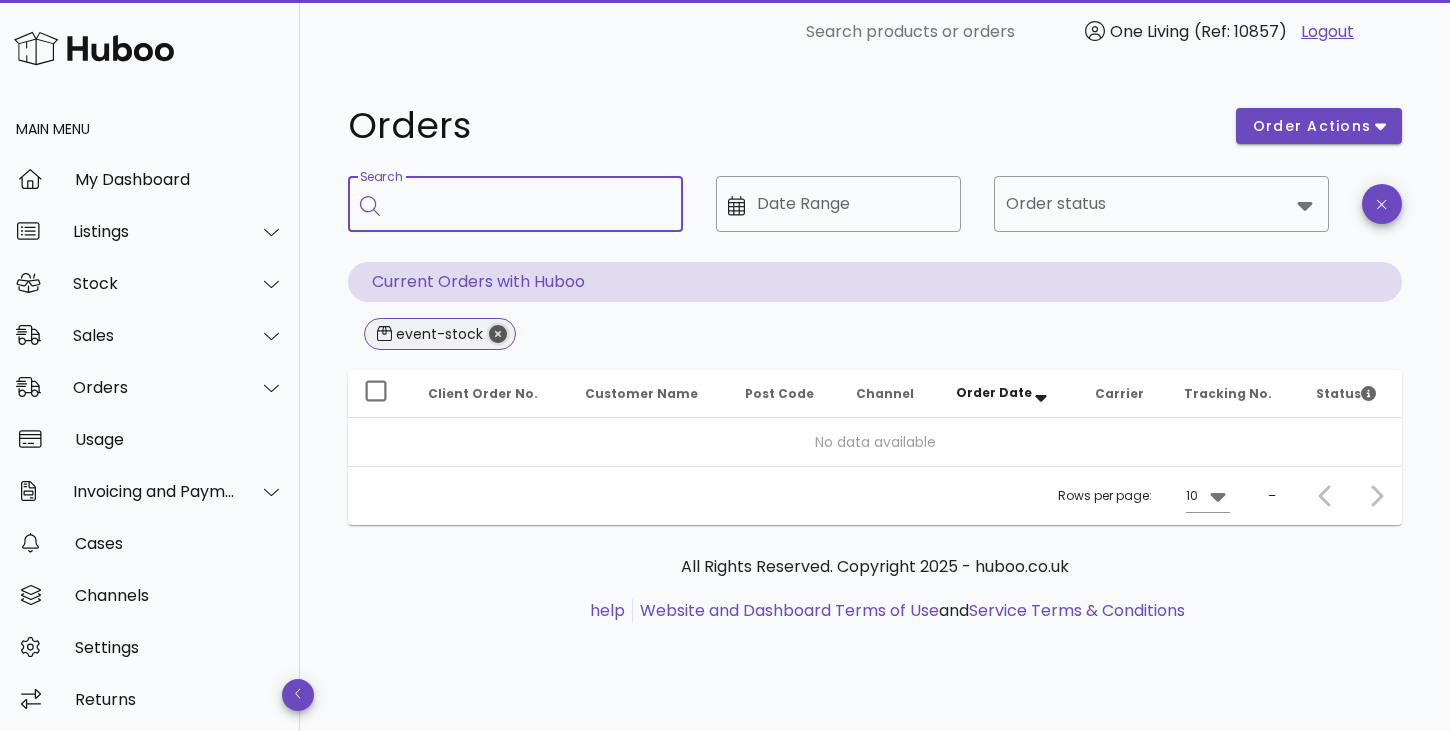 click 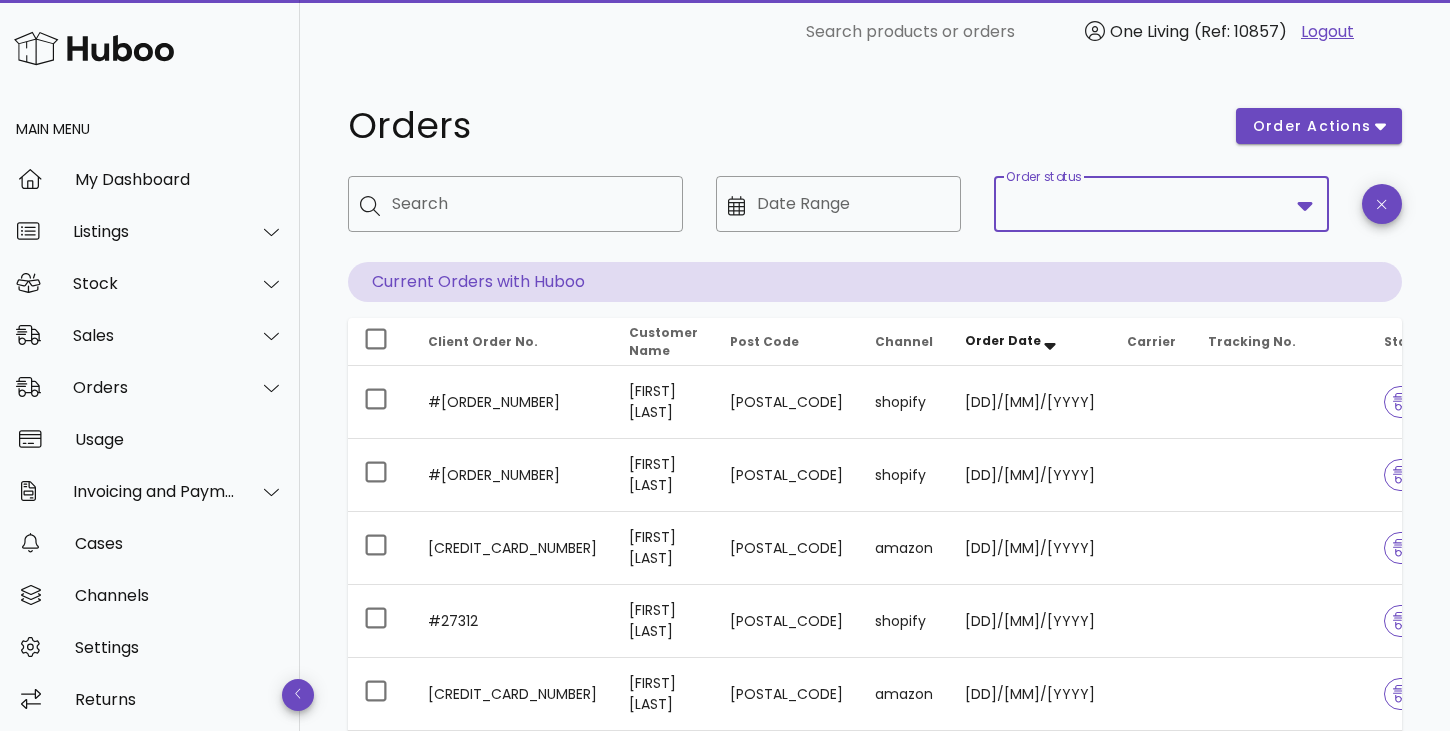 click on "Order status" at bounding box center [1147, 204] 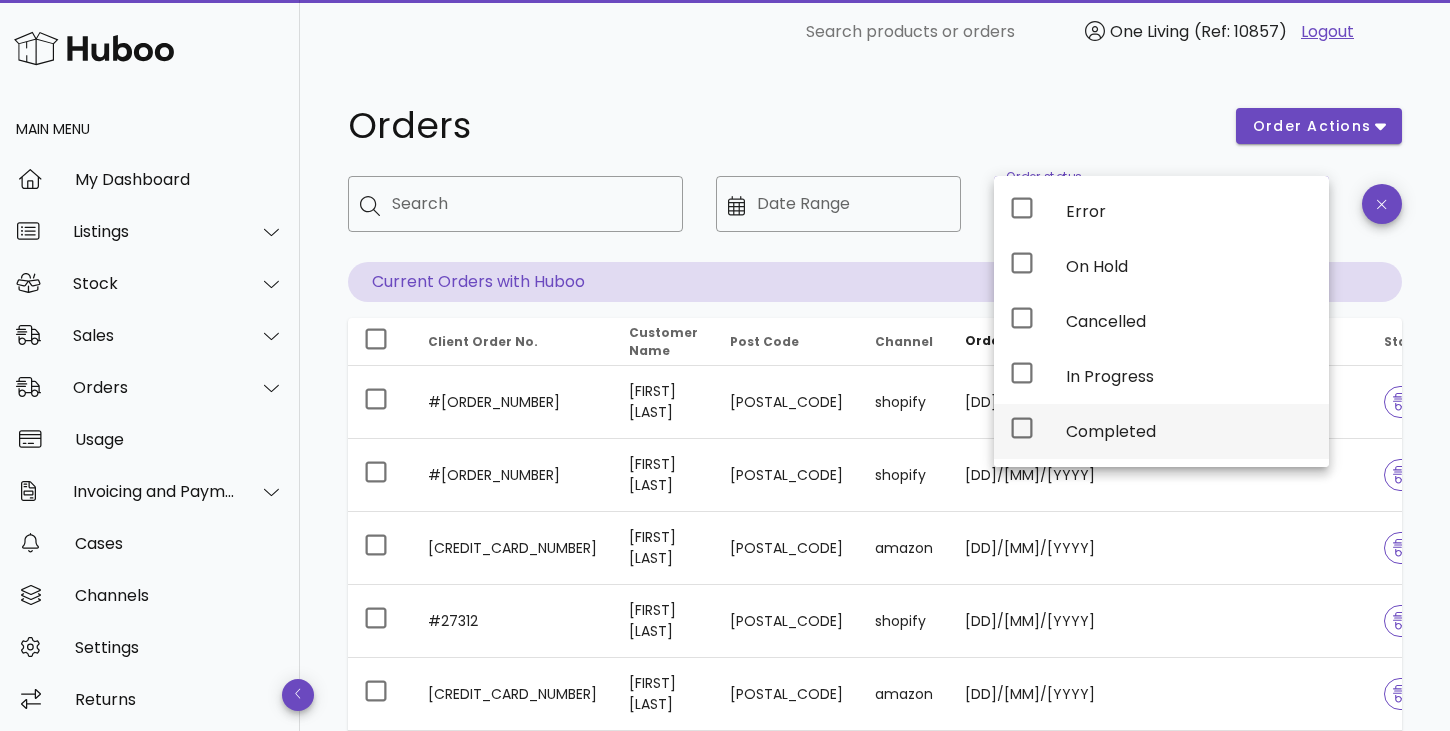 click on "Completed" at bounding box center [1189, 431] 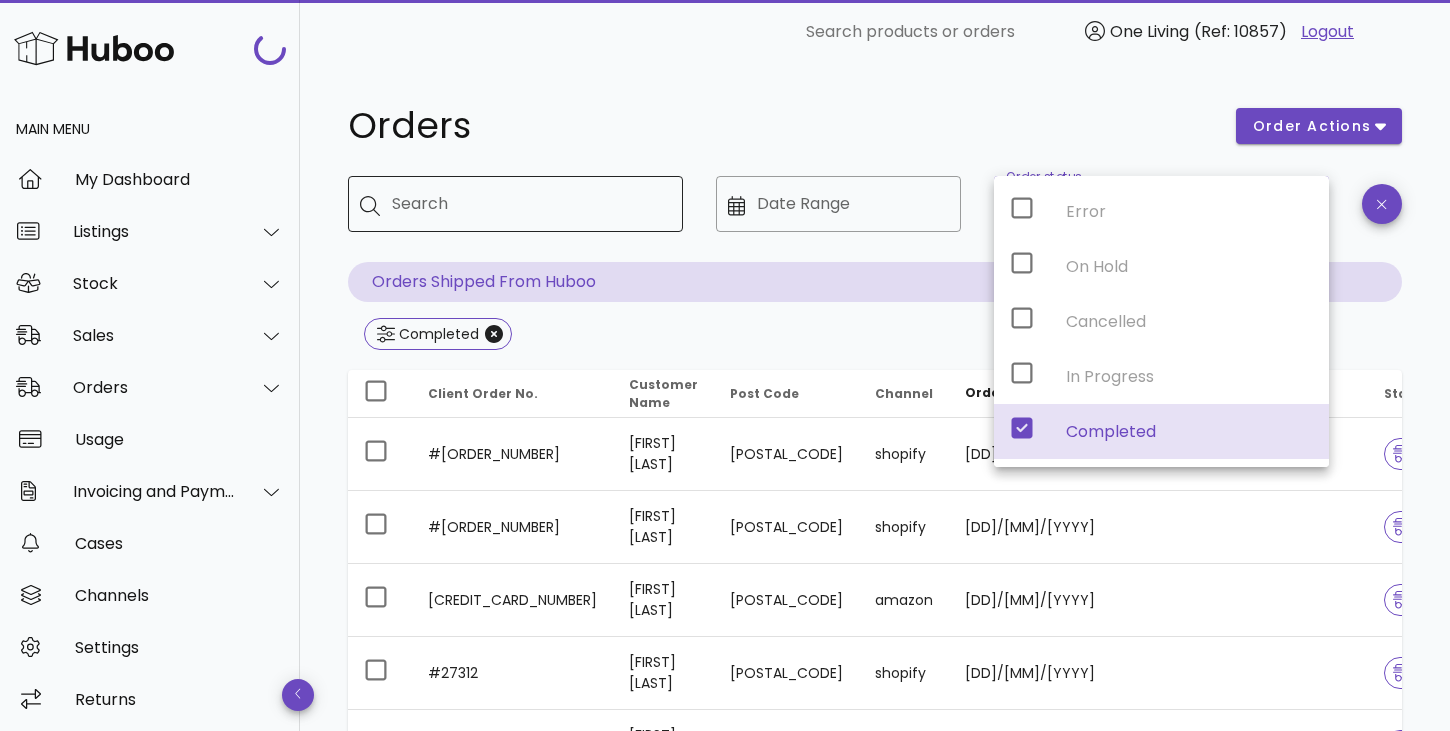 click on "Search" at bounding box center [529, 204] 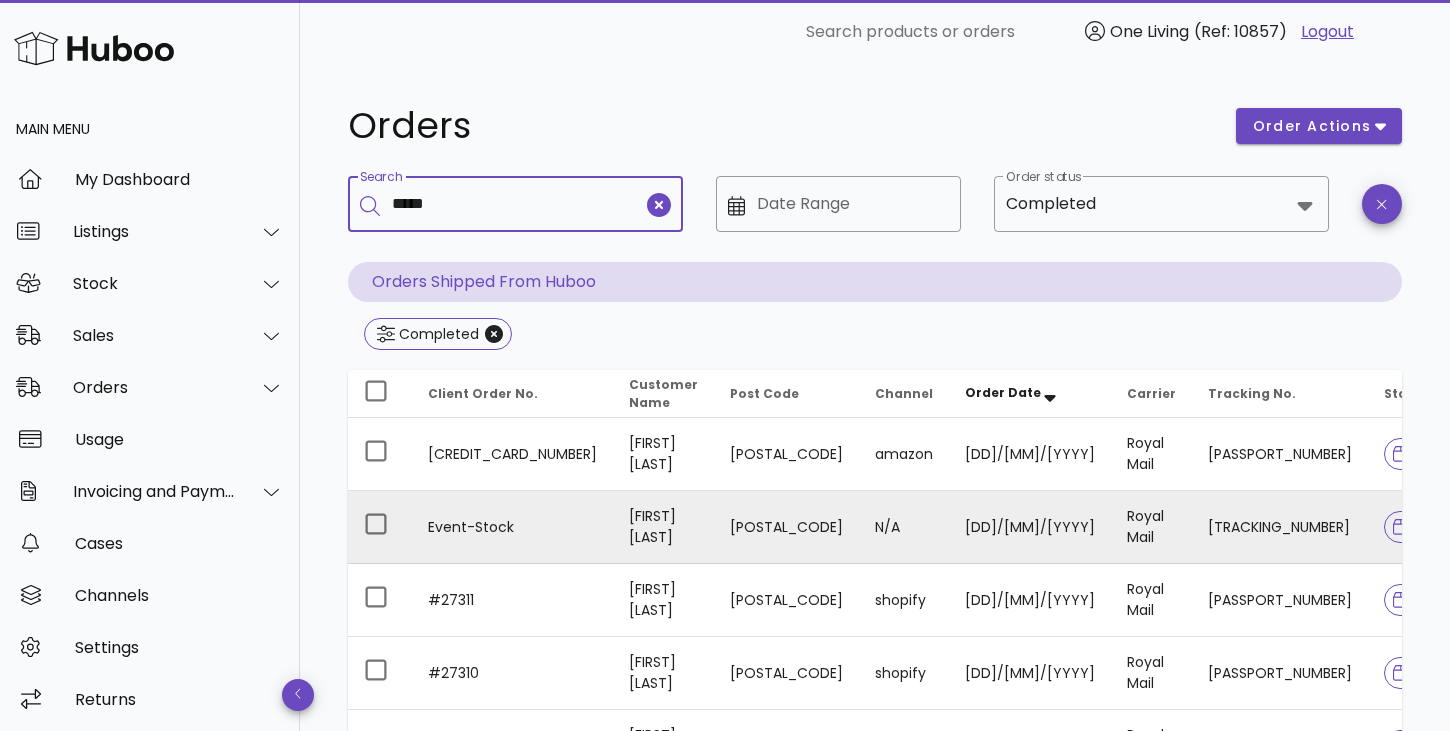 type on "*****" 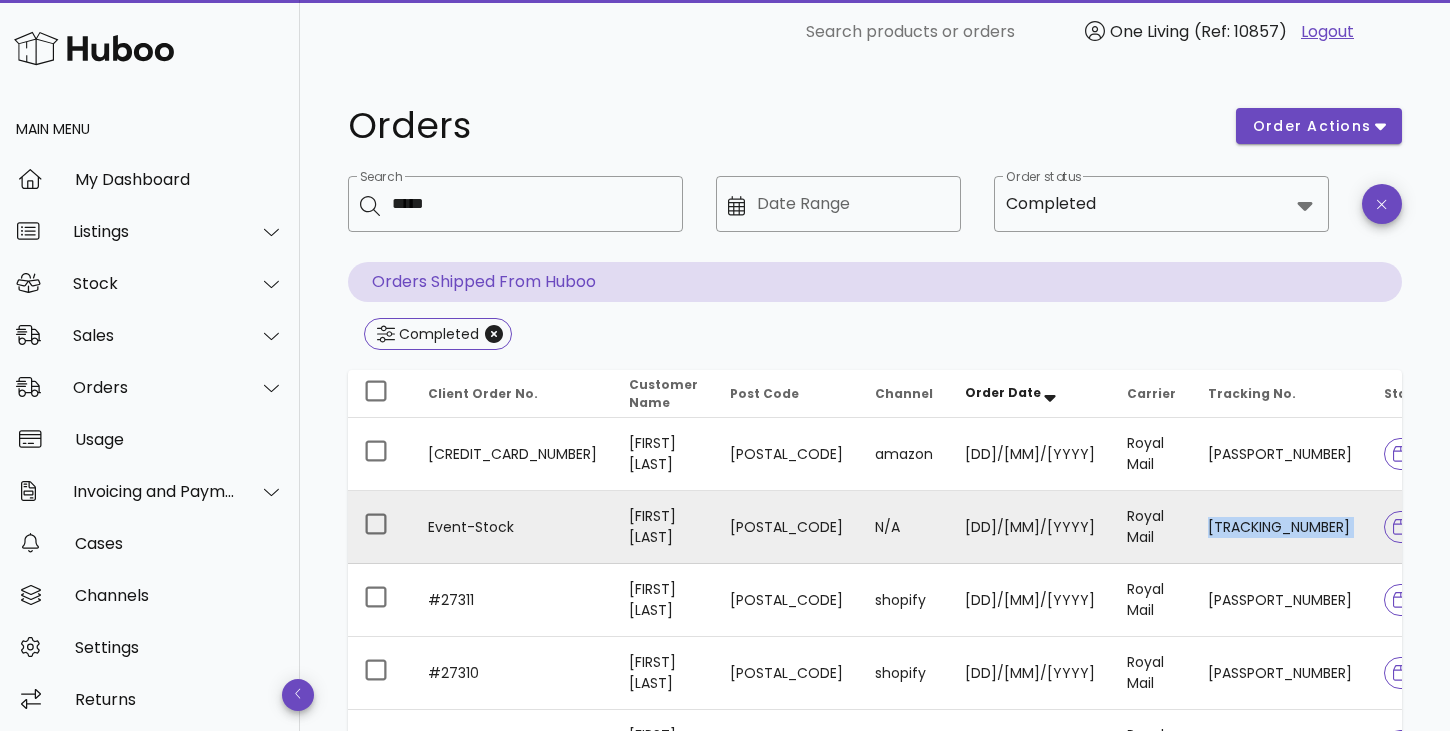 type 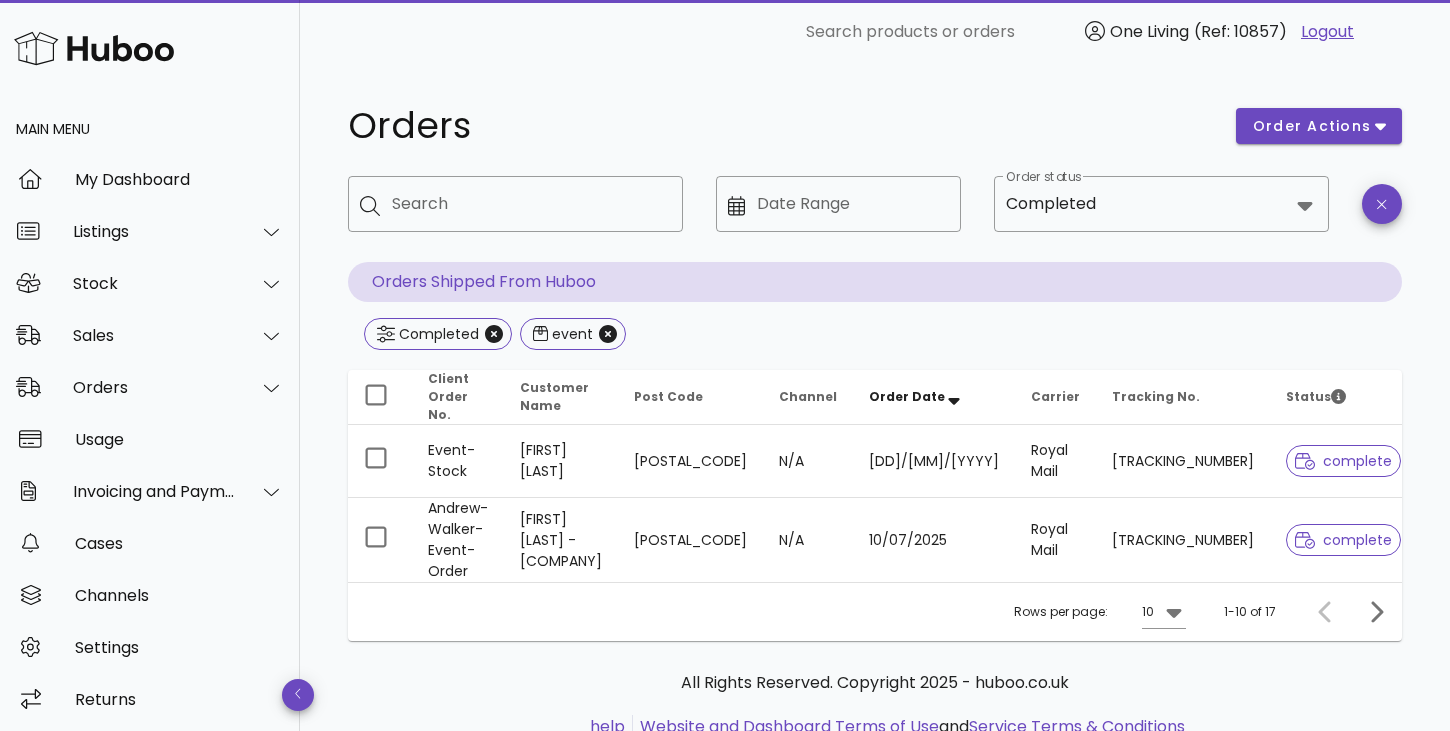 drag, startPoint x: 1113, startPoint y: 521, endPoint x: 1436, endPoint y: 503, distance: 323.50116 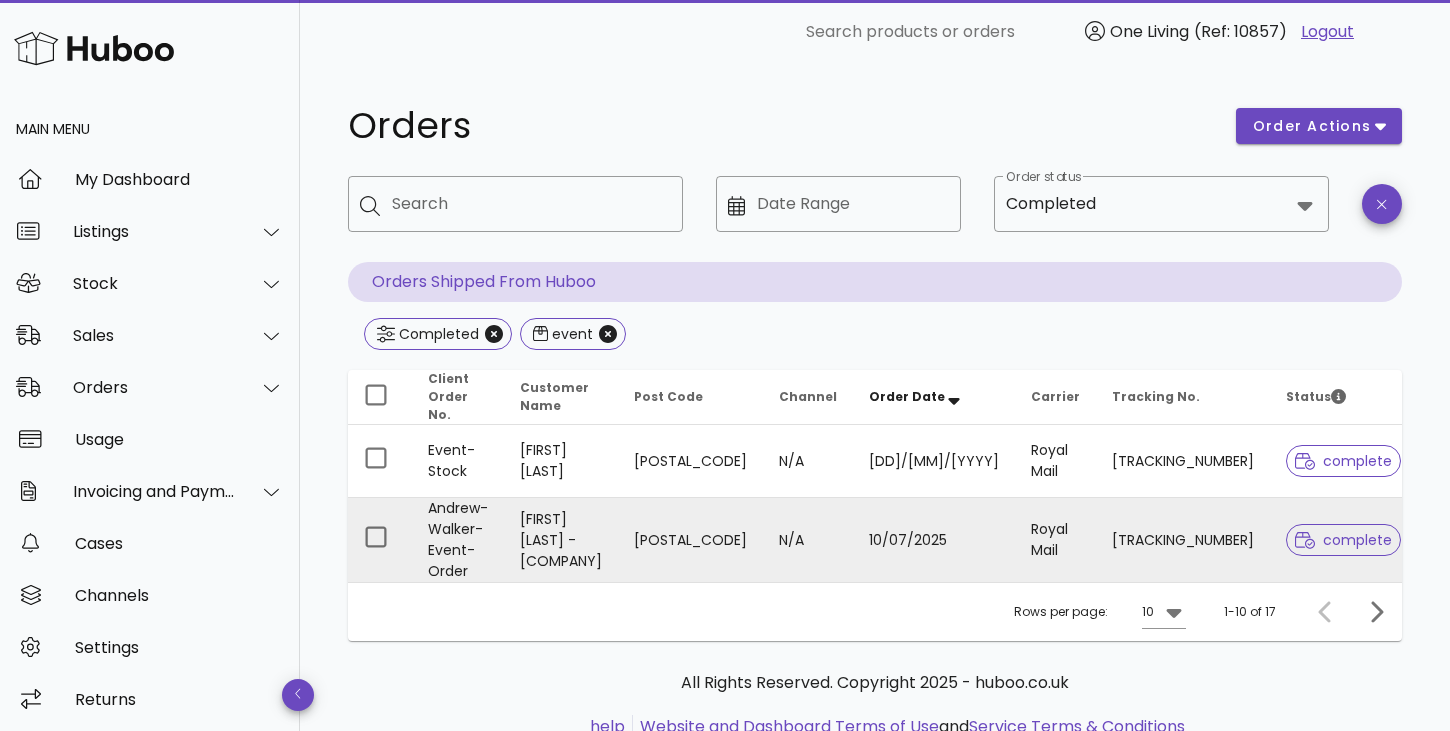 click on "SN829332010GB" at bounding box center (1183, 540) 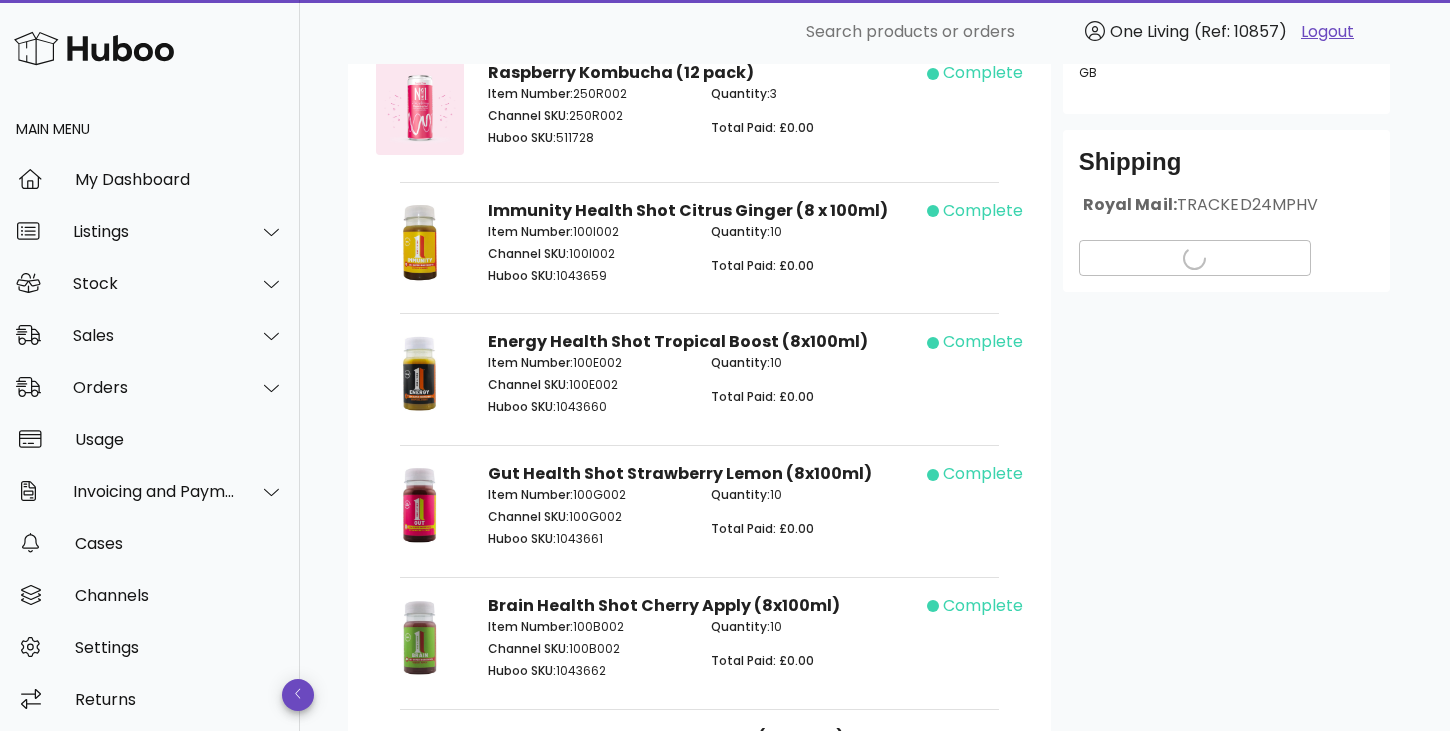 scroll, scrollTop: 428, scrollLeft: 0, axis: vertical 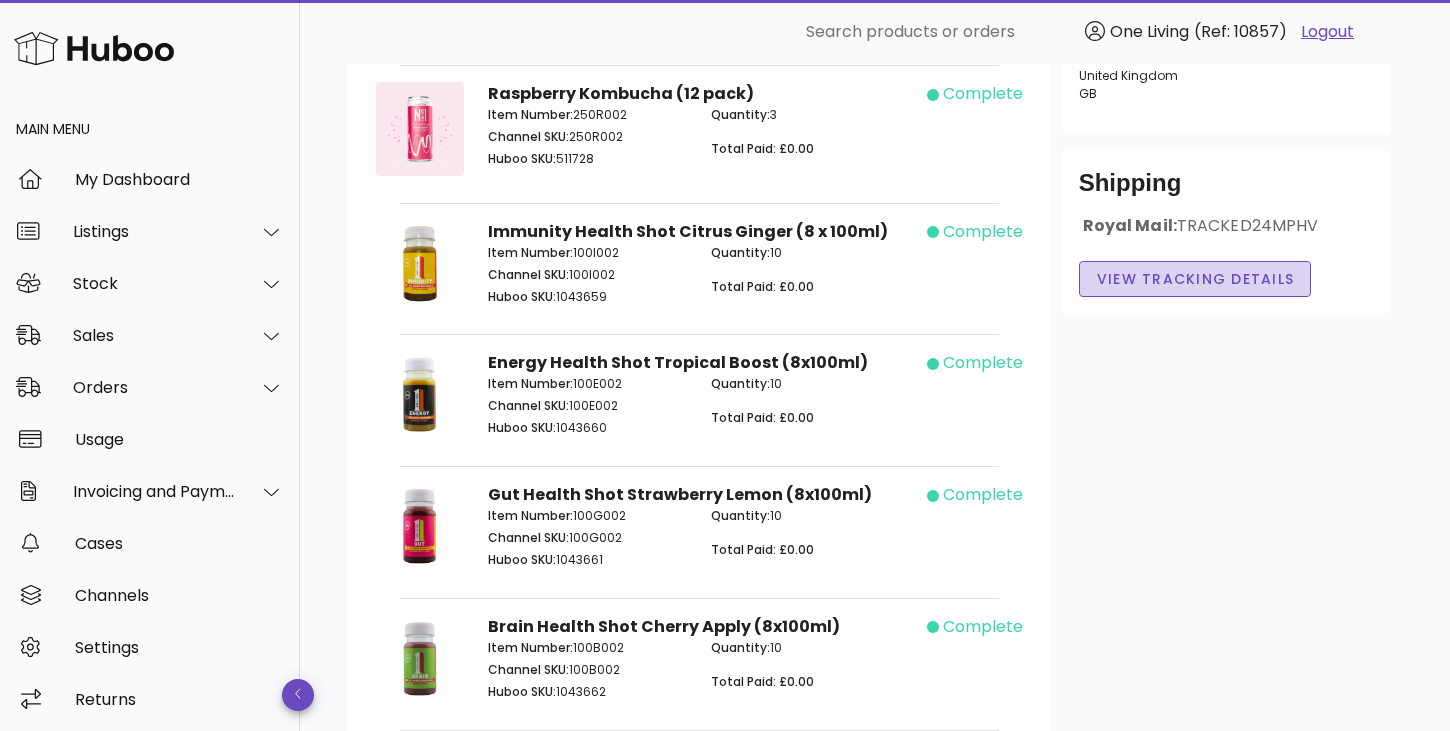 click on "View Tracking details" at bounding box center (1195, 279) 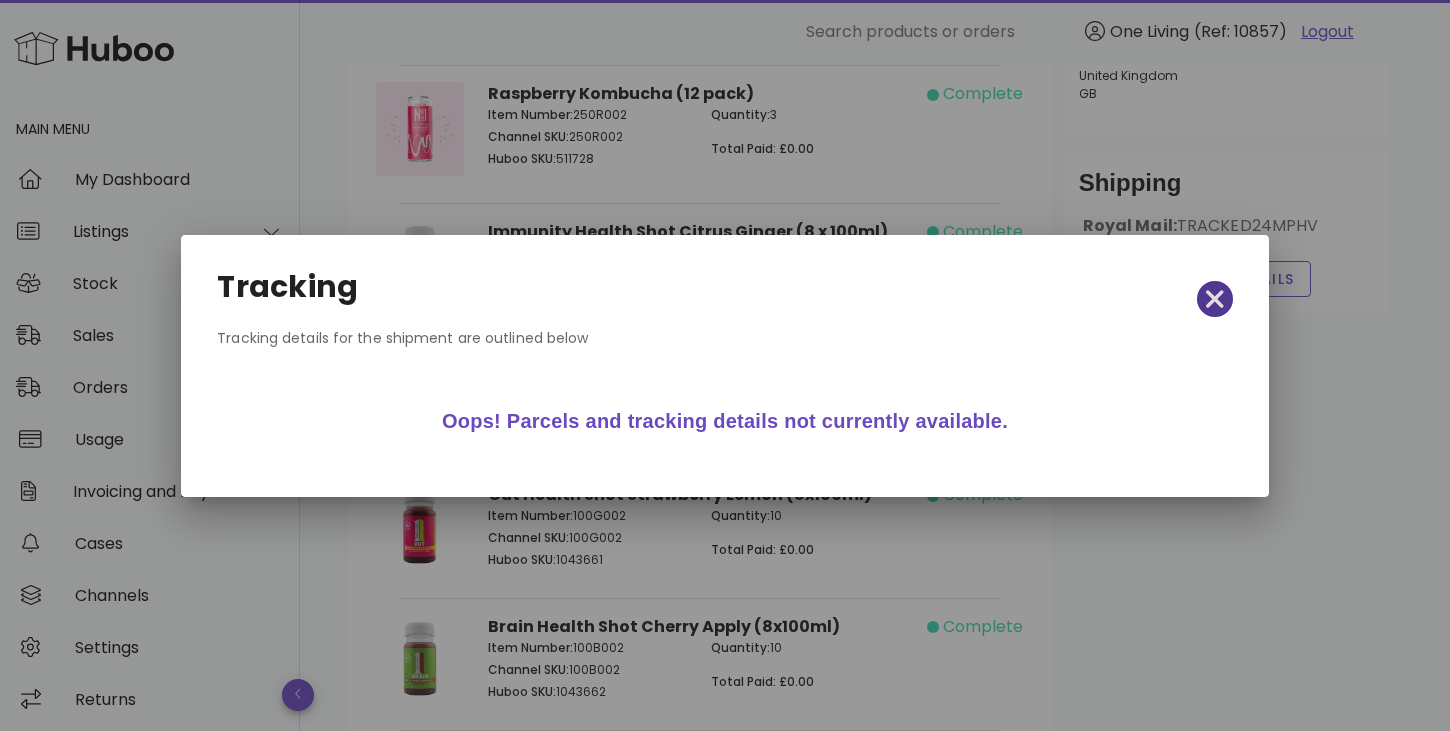 click 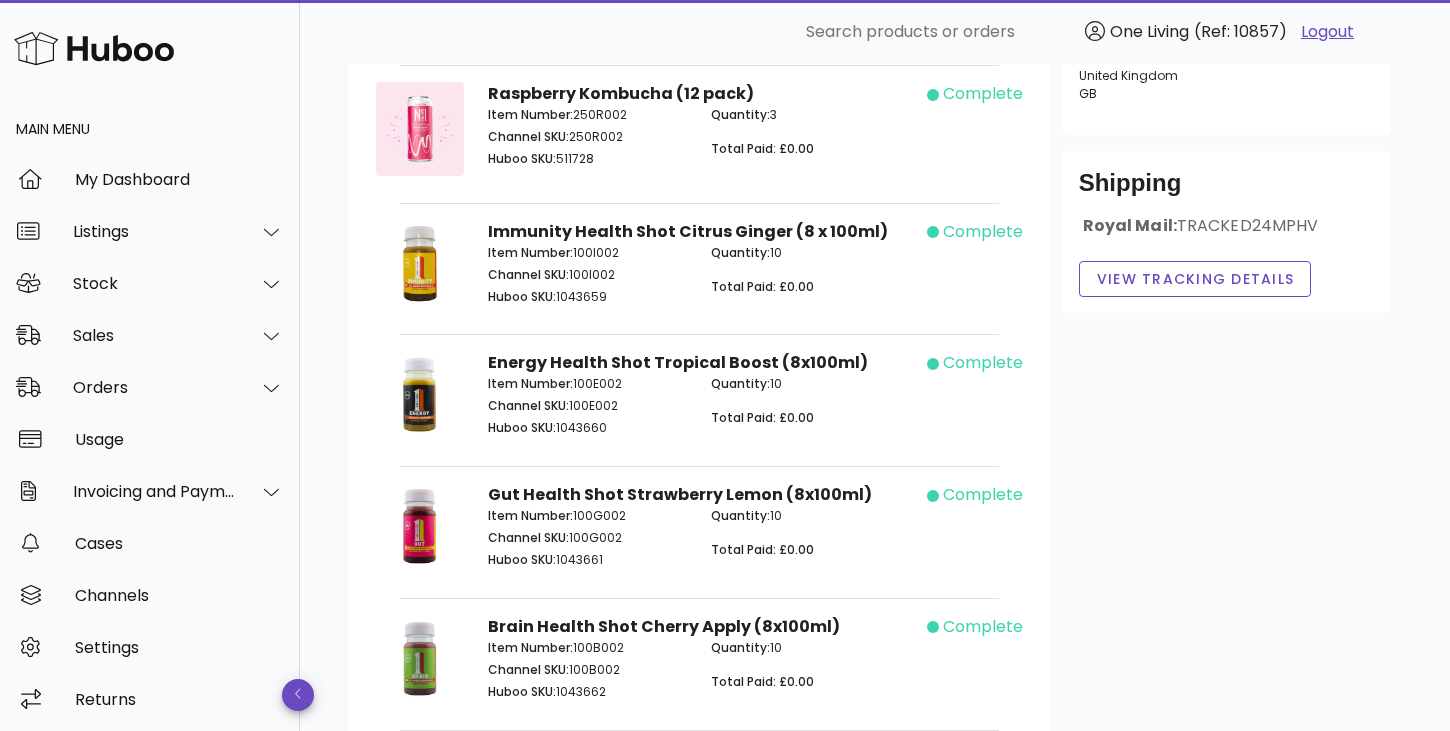 scroll, scrollTop: 0, scrollLeft: 0, axis: both 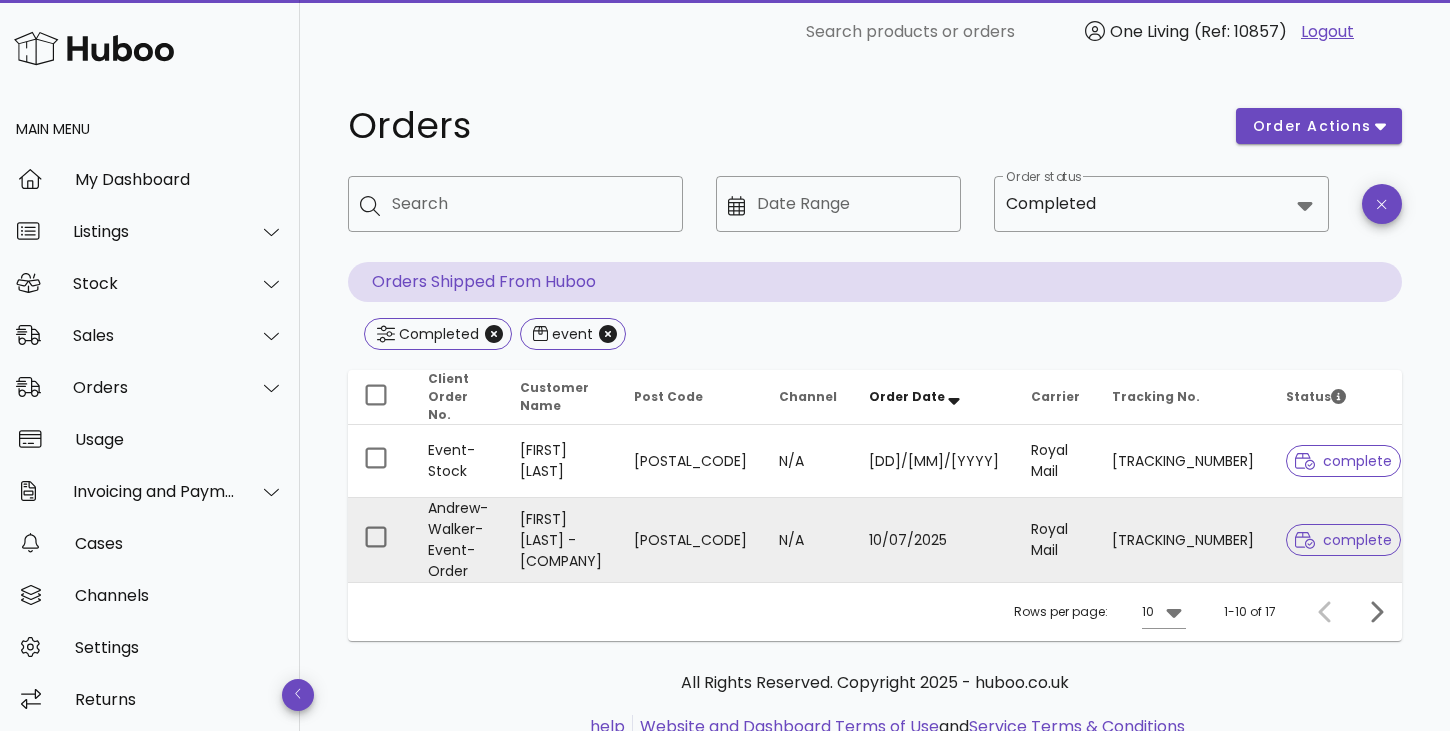 click on "SN829332010GB" at bounding box center (1183, 540) 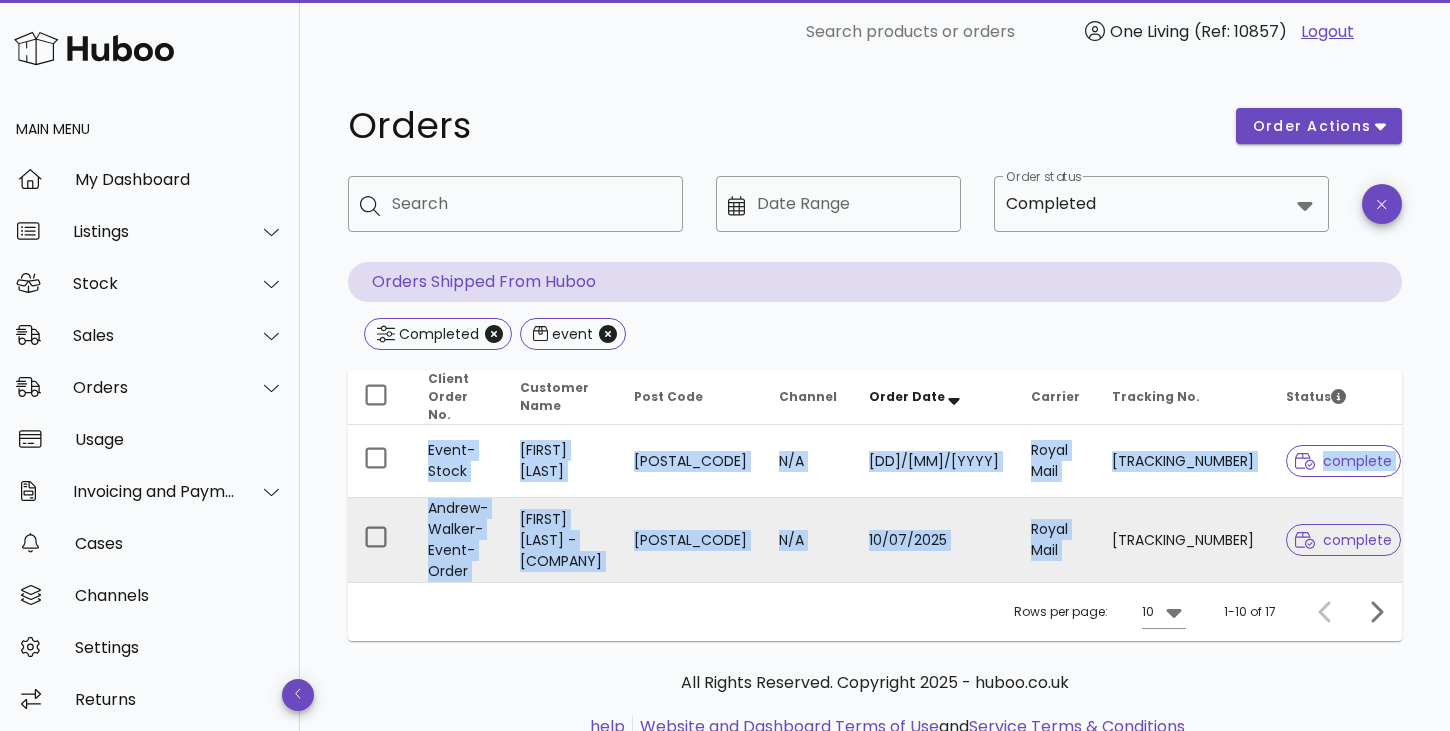 drag, startPoint x: 1422, startPoint y: 526, endPoint x: 1128, endPoint y: 521, distance: 294.0425 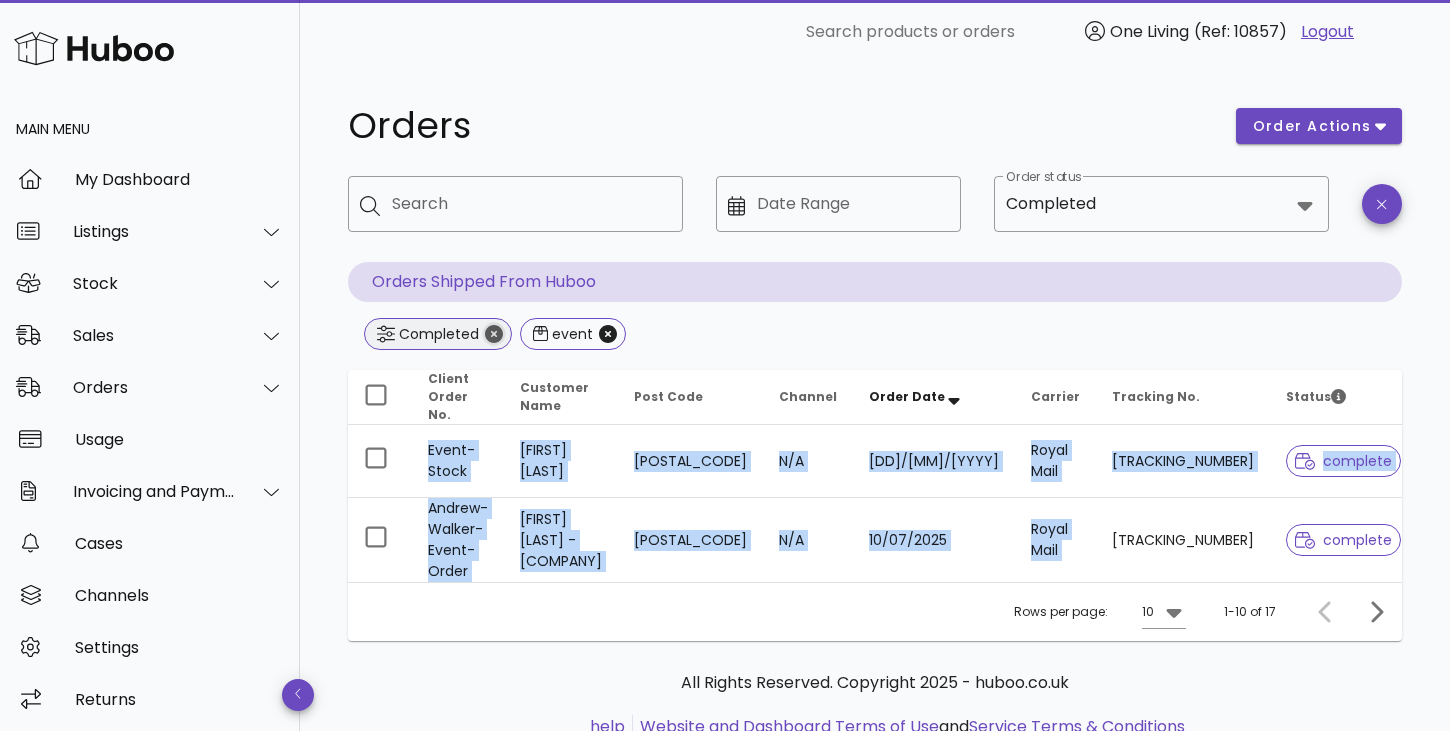 click 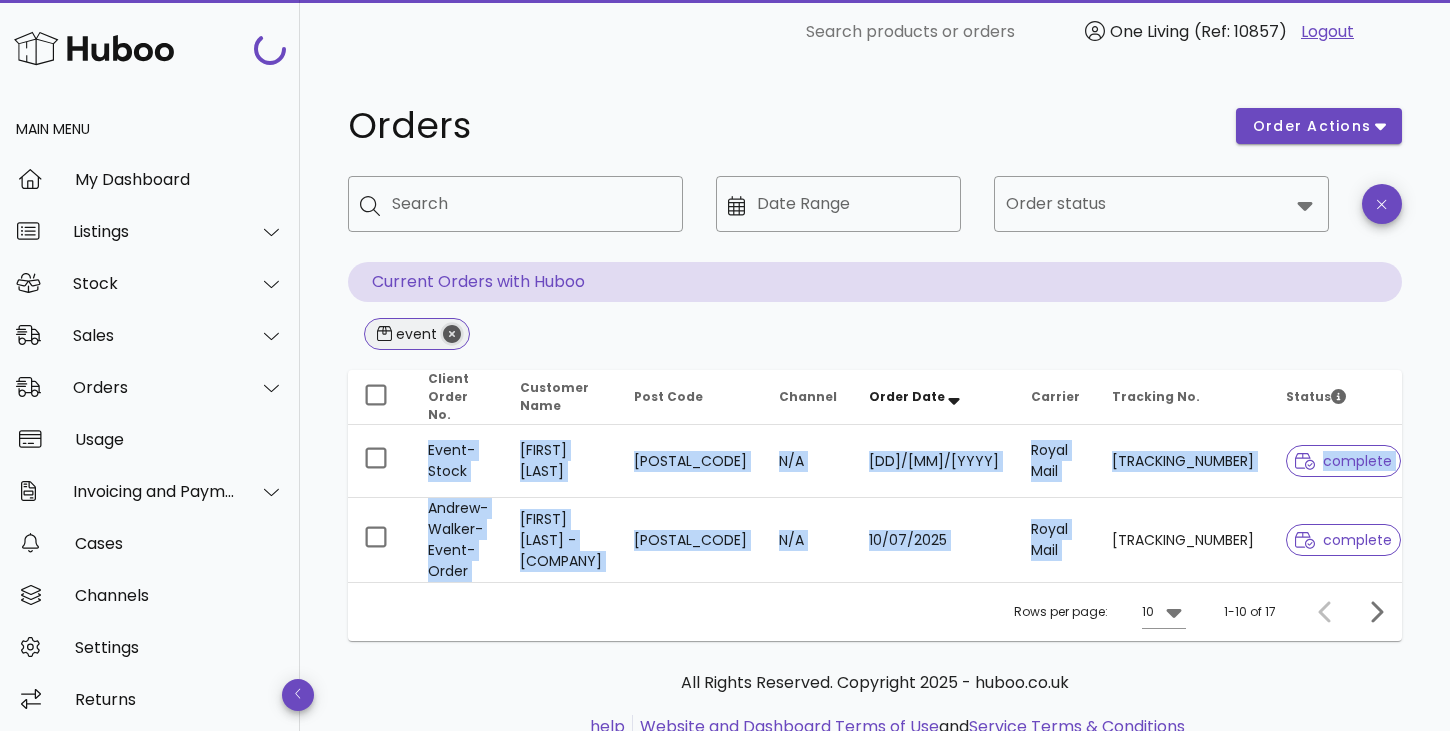 click 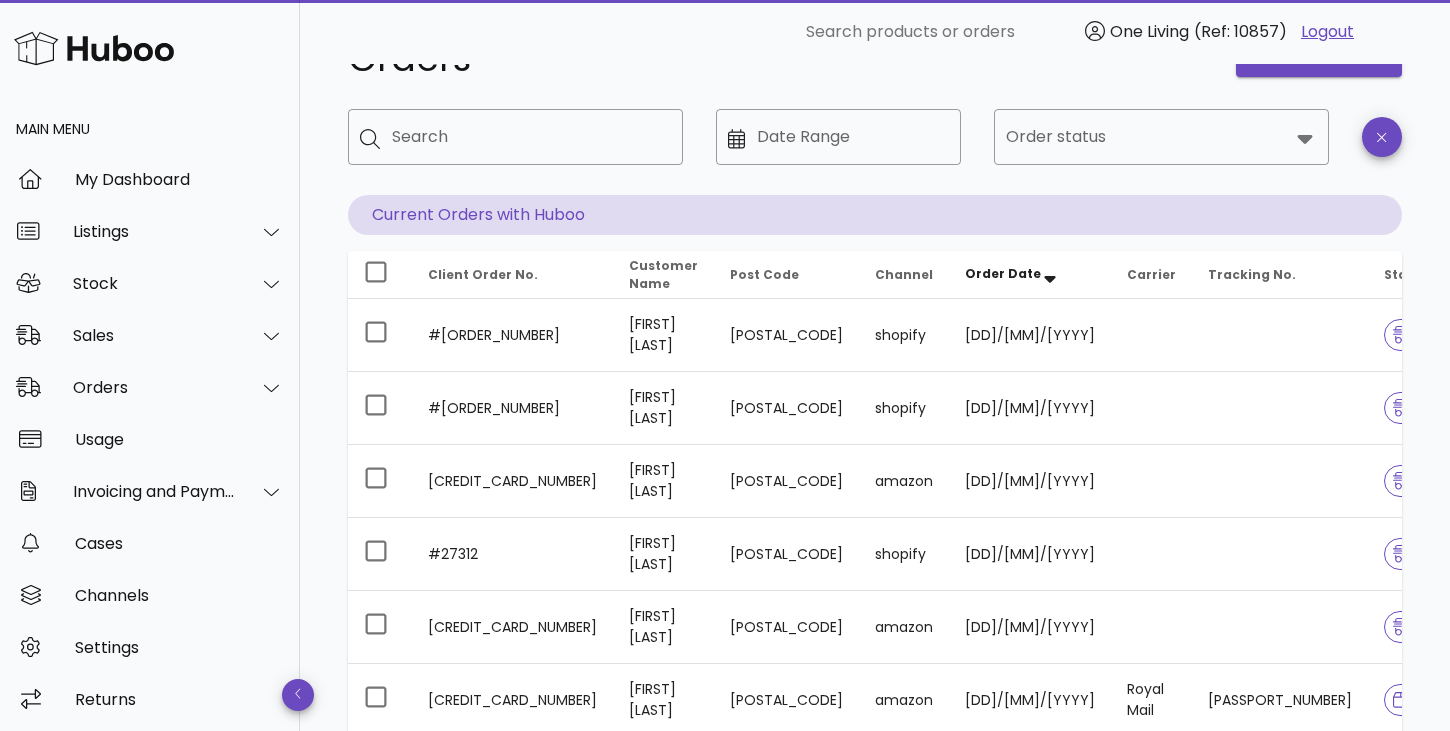 scroll, scrollTop: 0, scrollLeft: 0, axis: both 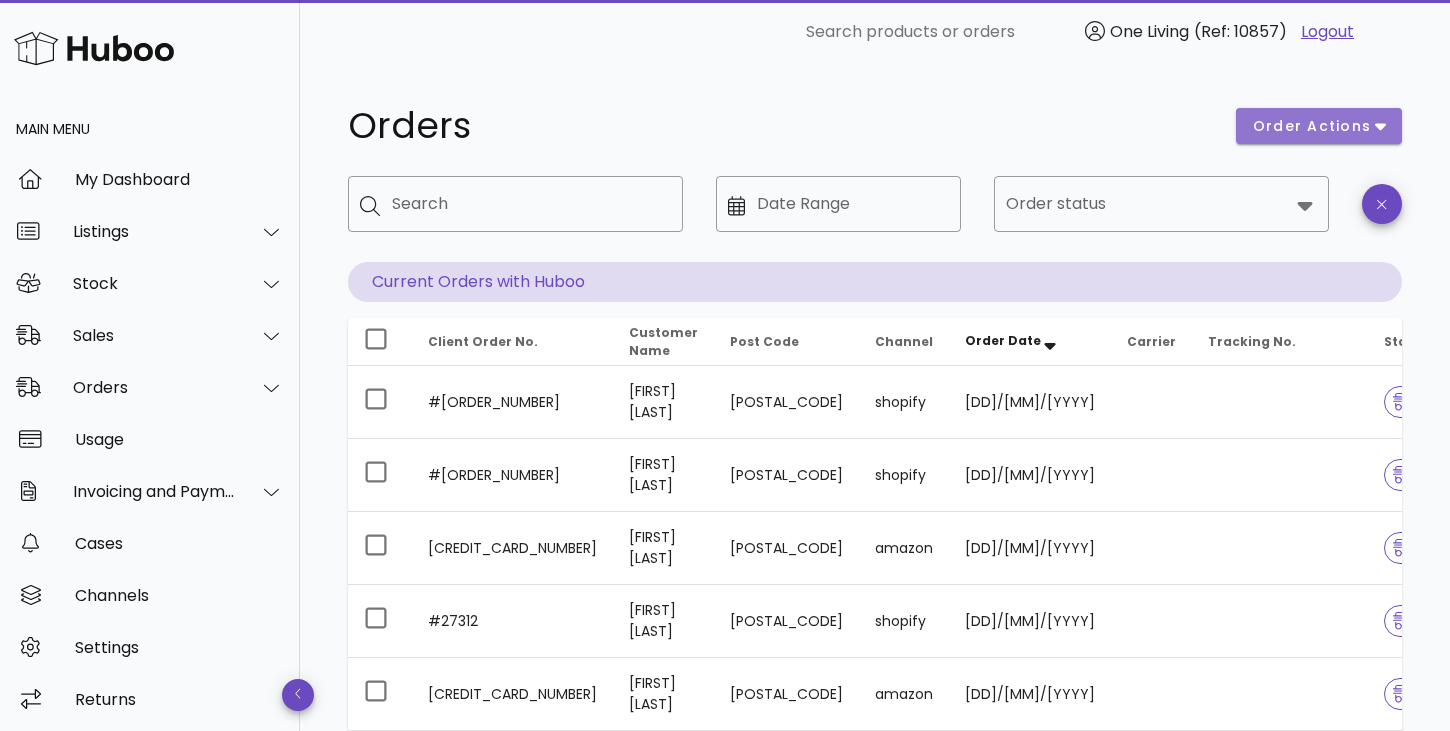 click on "order actions" at bounding box center [1319, 126] 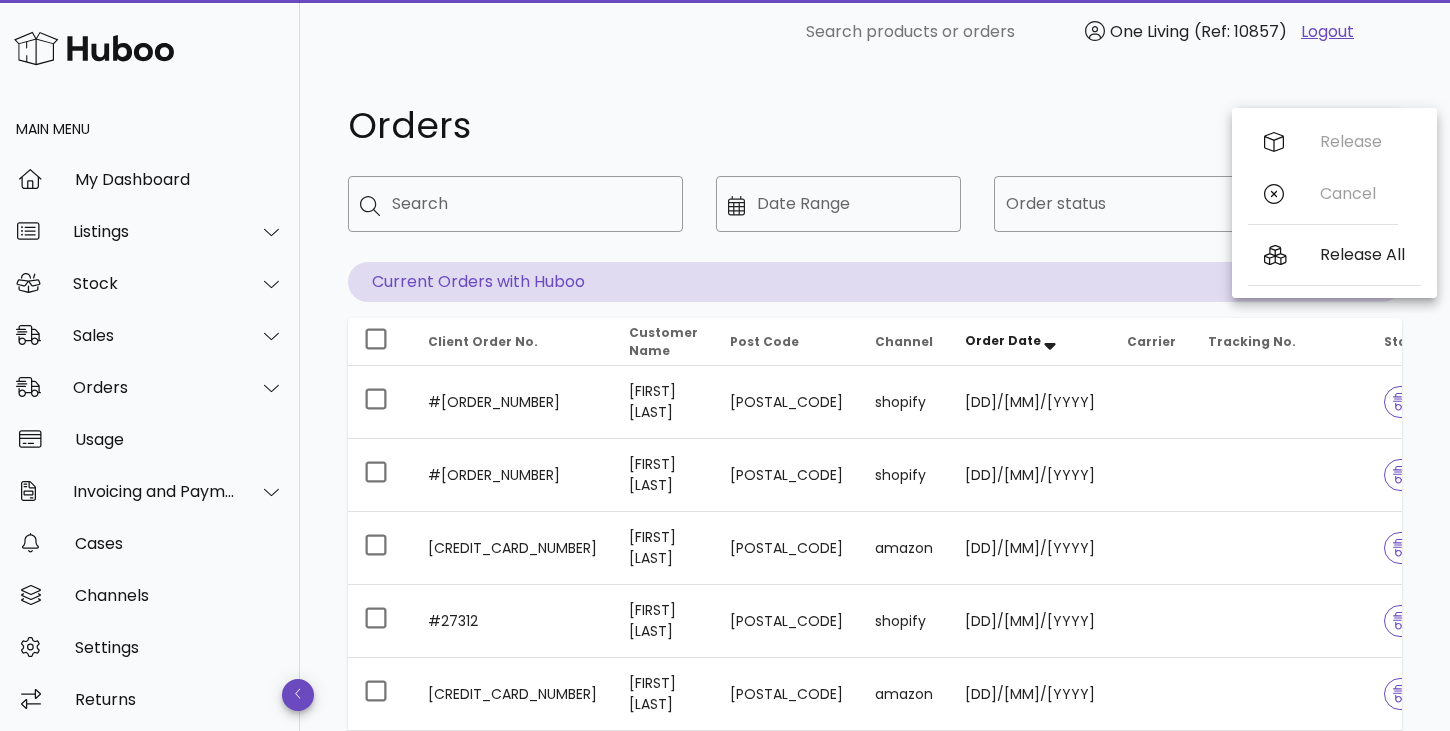 click on "Orders  order actions ​ Search ​ Date Range ​ Order status Current Orders with Huboo Client Order No. Customer Name Post Code Channel Order Date Carrier Tracking No.  Status  #27314 Frank Smith LN2 3UN shopify 23/07/2025  in progress  #27313 John Turner NE15 0HA shopify 23/07/2025  in progress  202-9955500-7727537 William Levick OL2 7XN amazon 23/07/2025  in progress  #27312 Ruth Ruth BS20 6JJ shopify 23/07/2025  in progress  202-7358966-0646702 Angela Roberts TQ1 3LD amazon 23/07/2025  in progress  206-6758043-2054710 Gillian Elsey SP10 3DD amazon 23/07/2025 Royal Mail OZ098452515GB  complete  #27310 Manu Pandey SE24 0LR shopify 23/07/2025 Royal Mail OZ098451497GB  complete  204-4334331-7120335 Rachael Baker LA5 9SA amazon 23/07/2025 Royal Mail OZ098450562GB  complete  204-9192028-4163524 Laura newland WR3 7SB amazon 23/07/2025  in progress  #27309 Anne-Marie Ottaway SE22 0BT shopify 23/07/2025 Royal Mail OZ098449431GB  complete  Rows per page: 10 1-10 of 3763  help   and   Service Terms & Conditions" at bounding box center (875, 690) 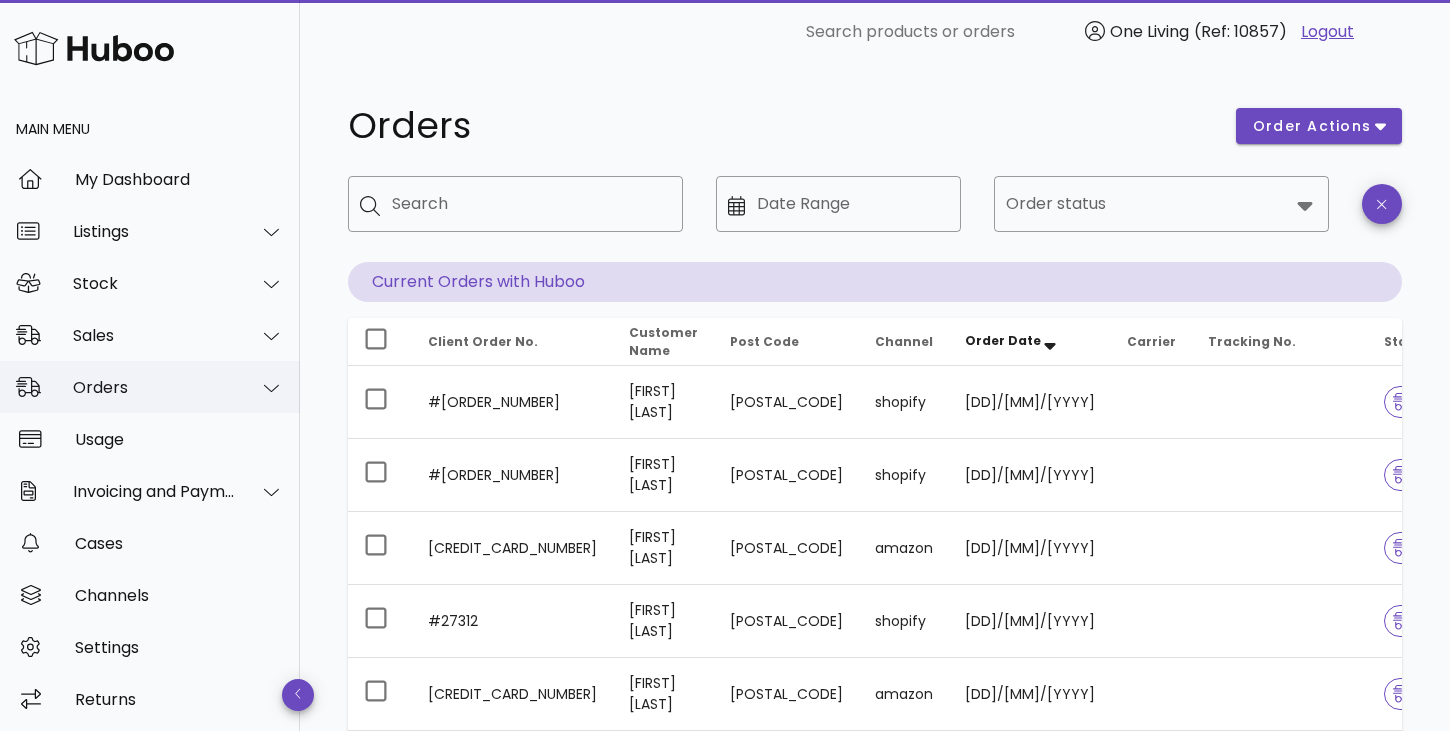 click at bounding box center [271, 388] 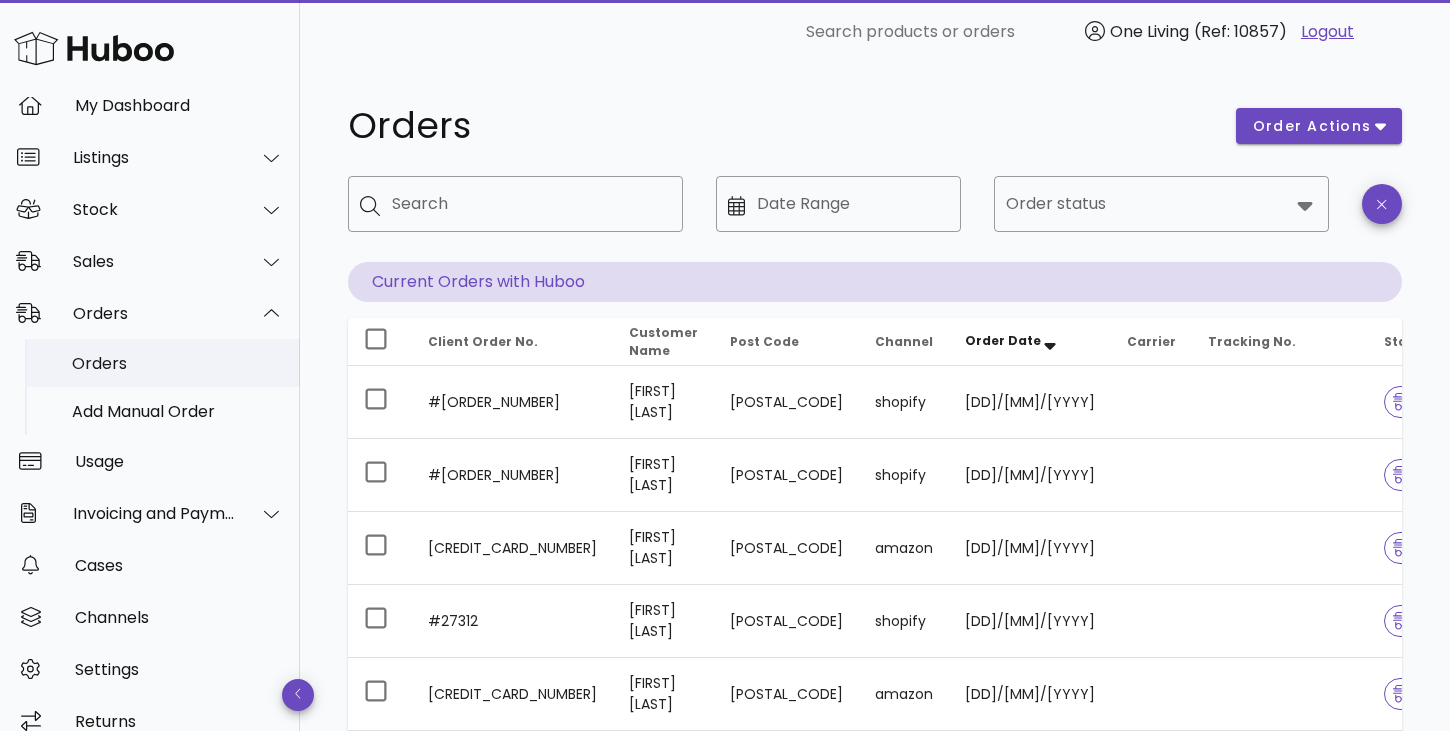 scroll, scrollTop: 98, scrollLeft: 0, axis: vertical 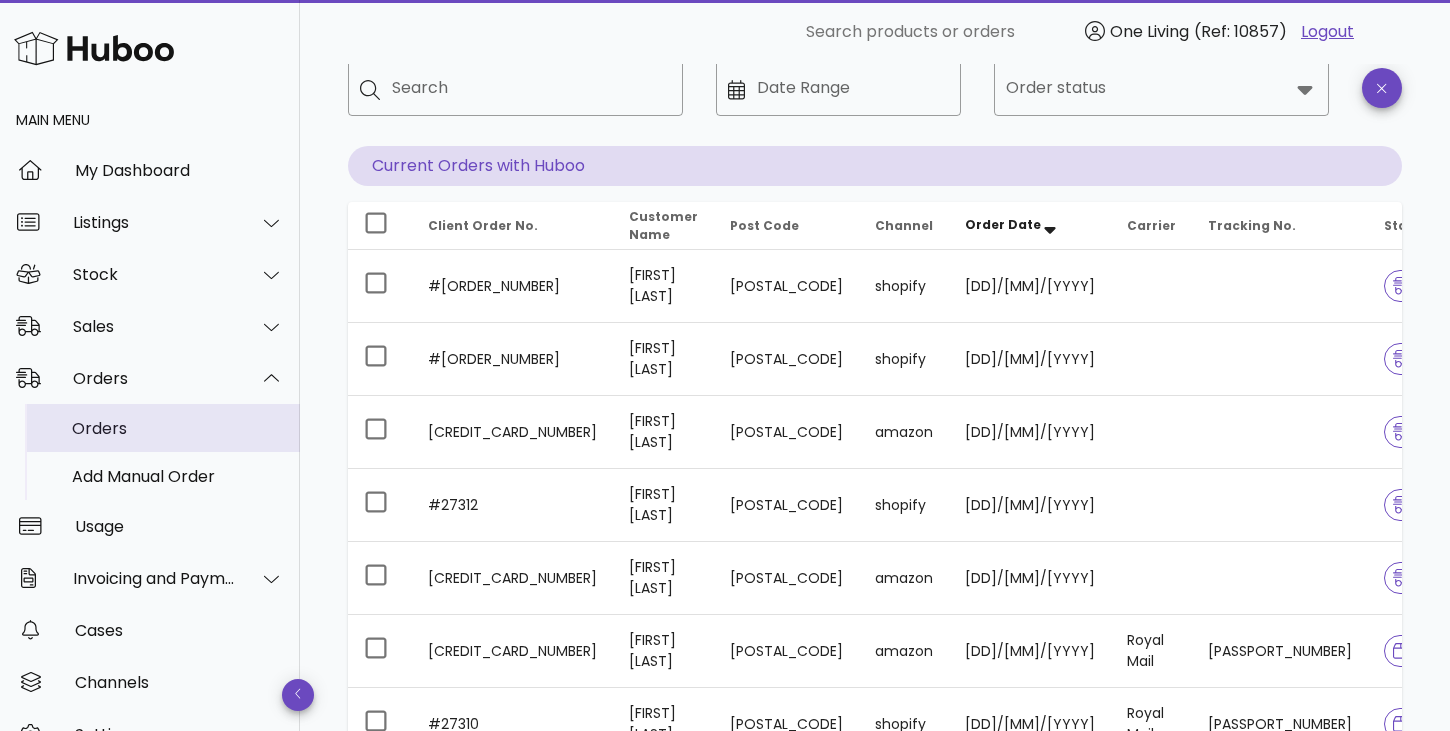 click on "Orders" at bounding box center (178, 428) 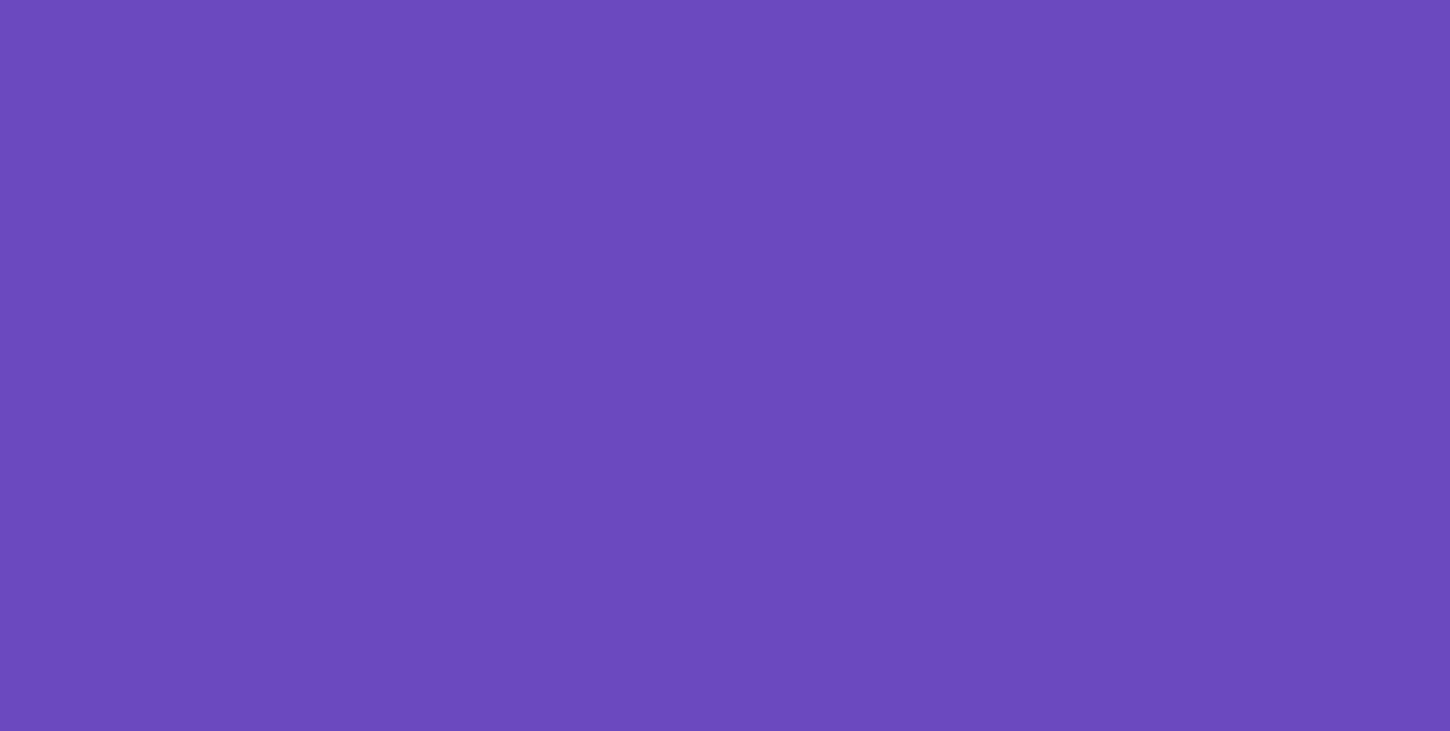 scroll, scrollTop: 0, scrollLeft: 0, axis: both 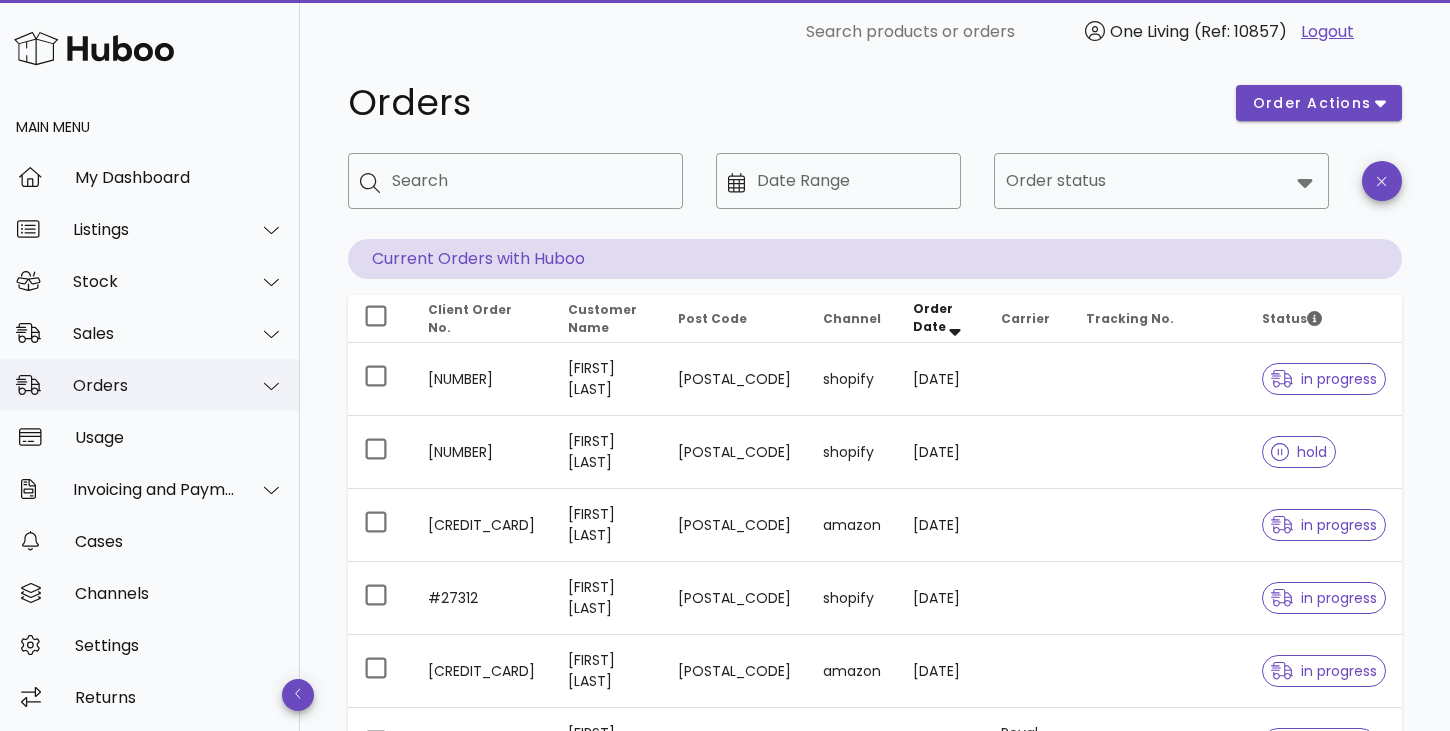 click at bounding box center (260, 386) 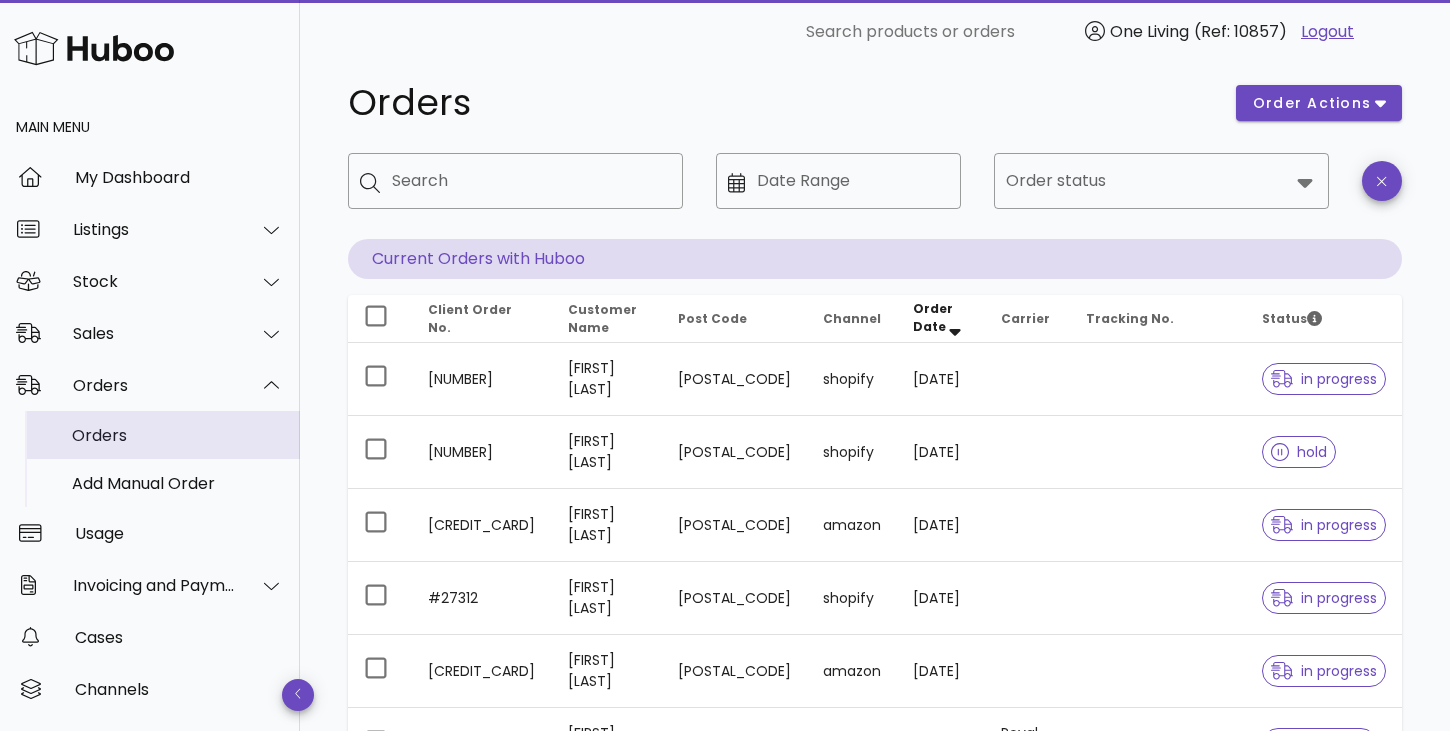 click on "Orders" at bounding box center (178, 435) 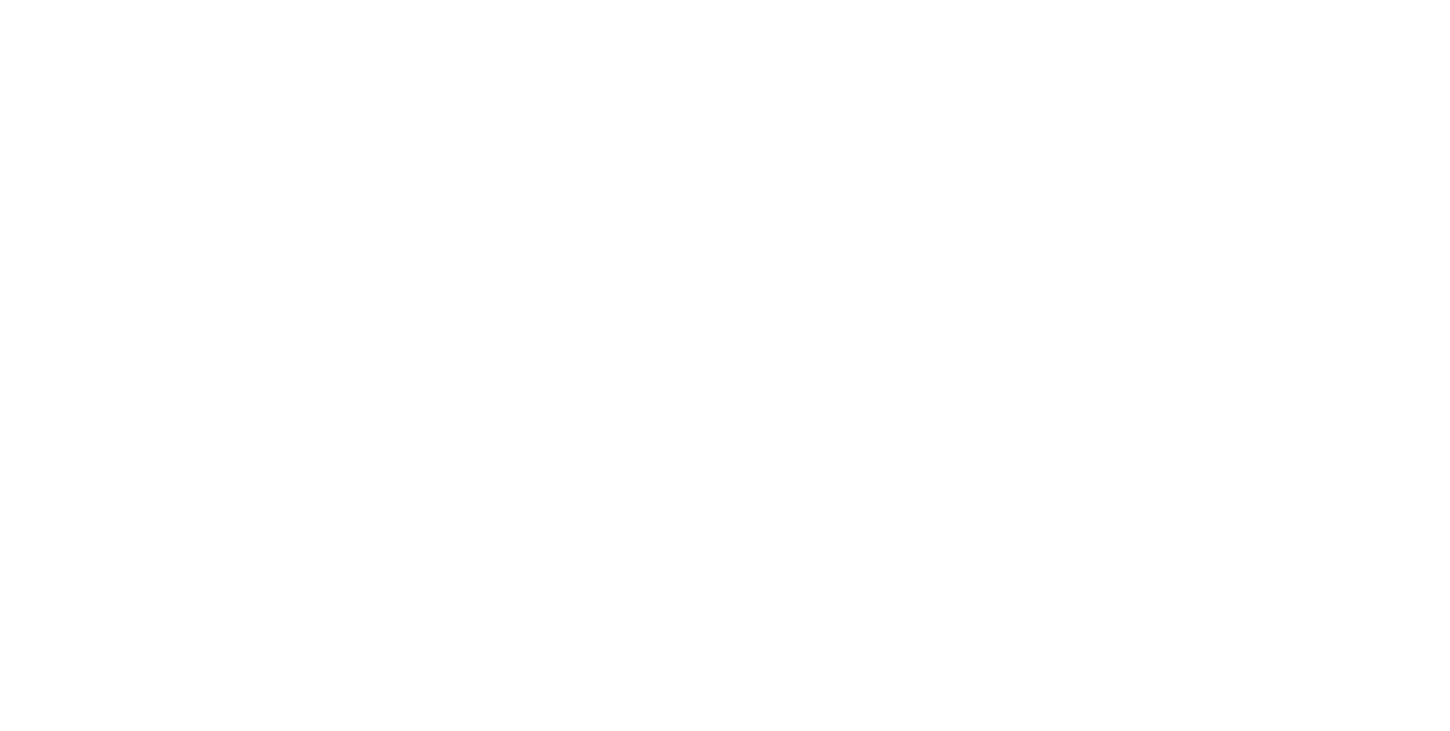 scroll, scrollTop: 0, scrollLeft: 0, axis: both 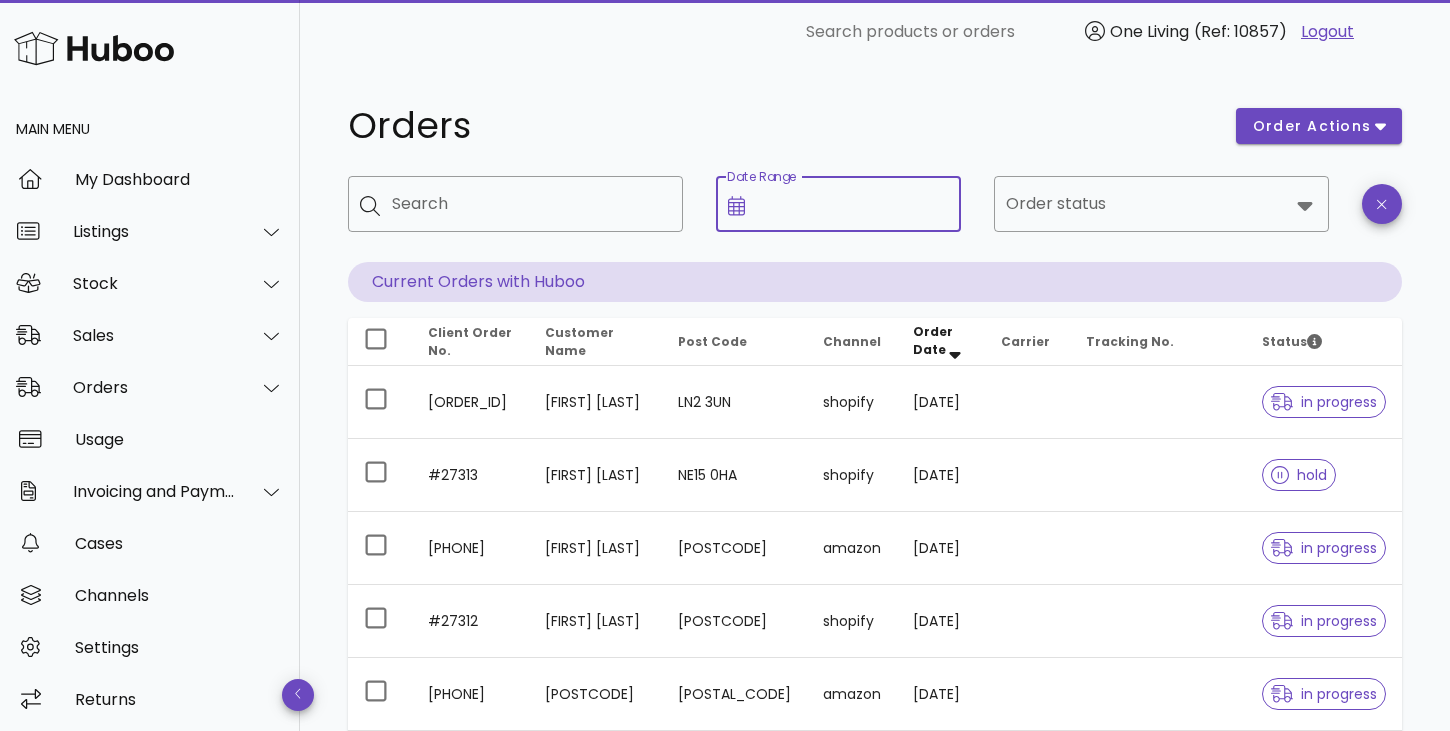click on "Date Range" at bounding box center (853, 204) 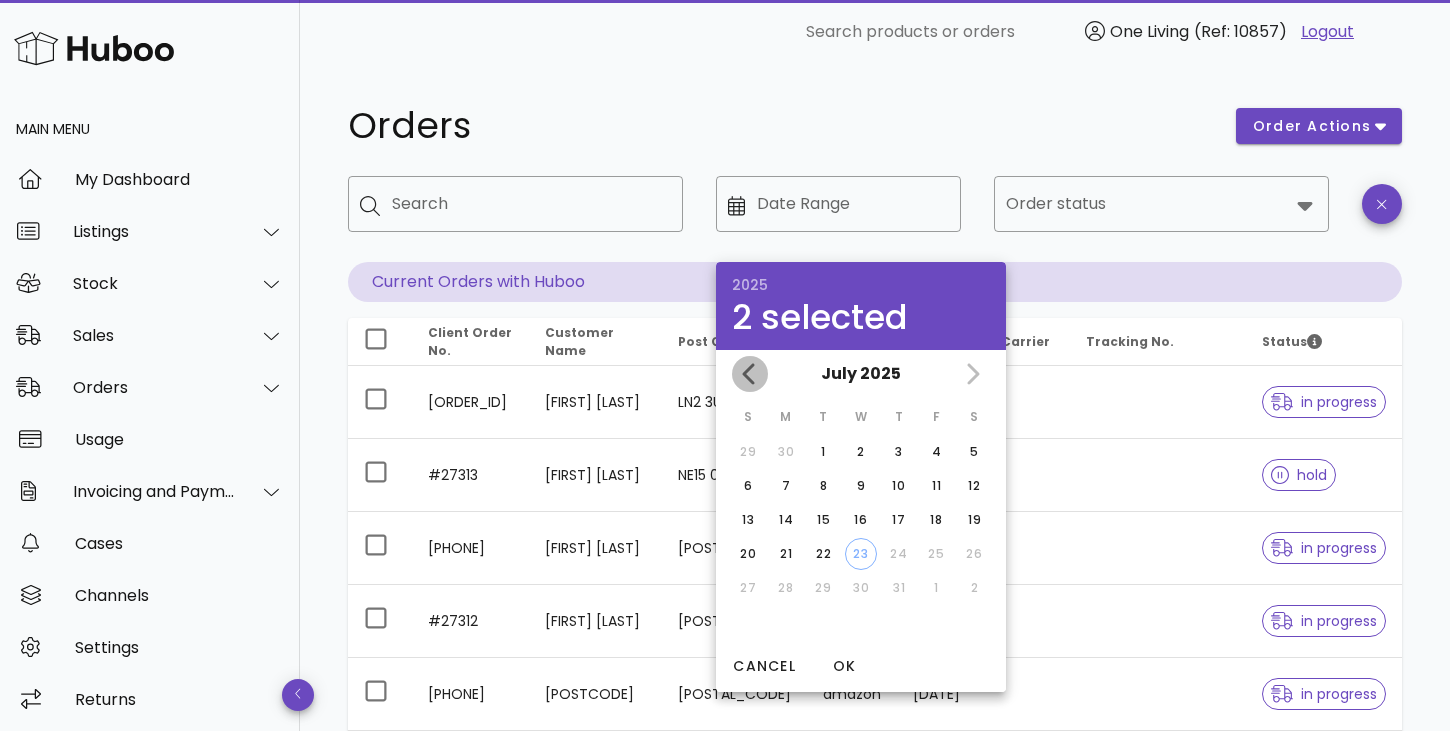 click 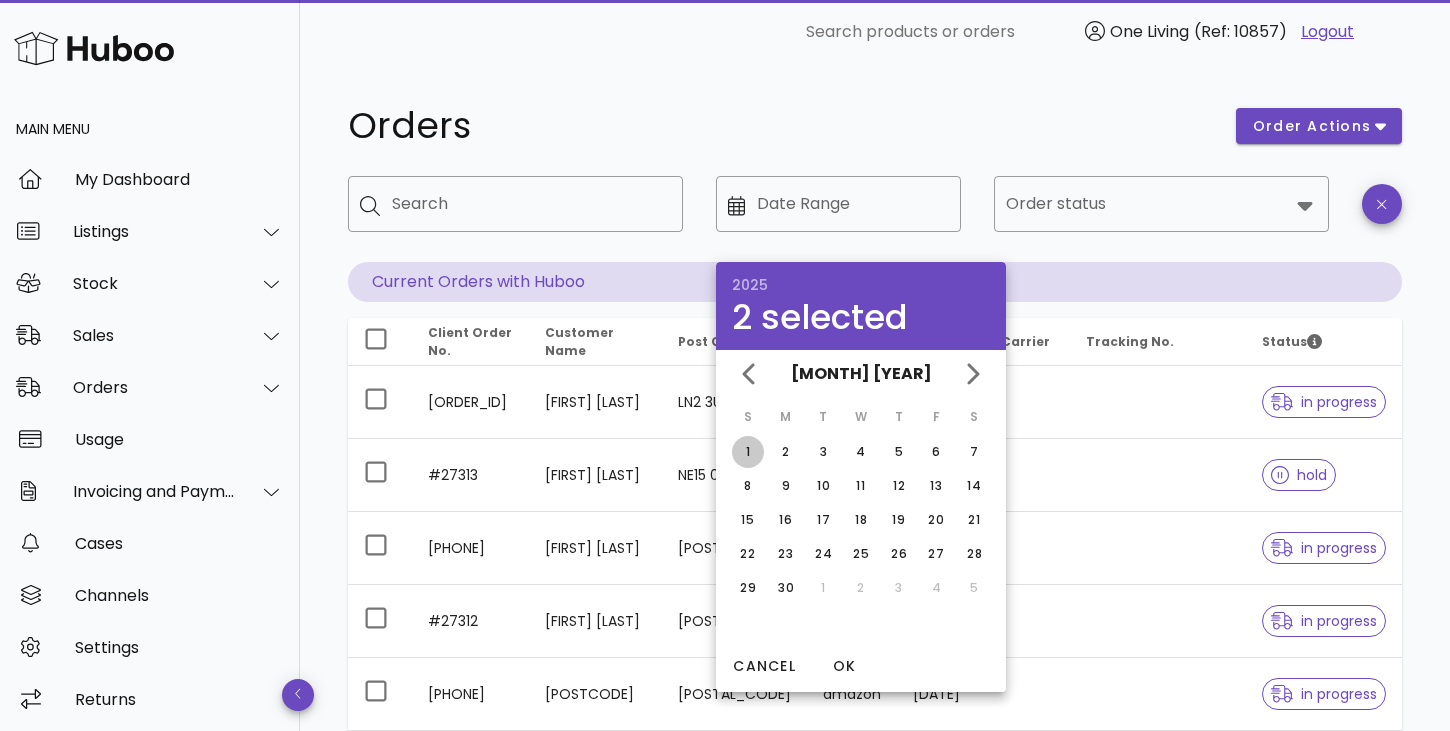 click on "1" at bounding box center [748, 452] 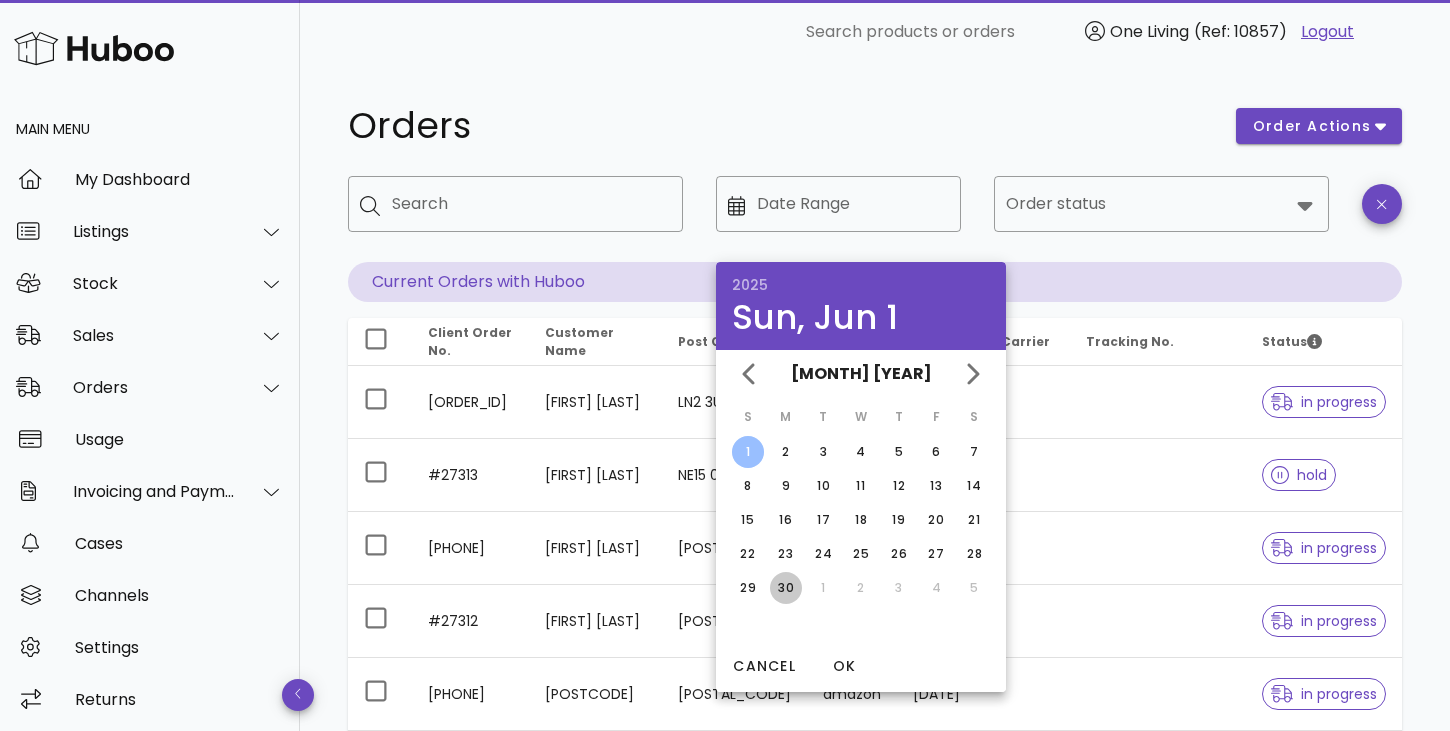 click on "30" at bounding box center (786, 588) 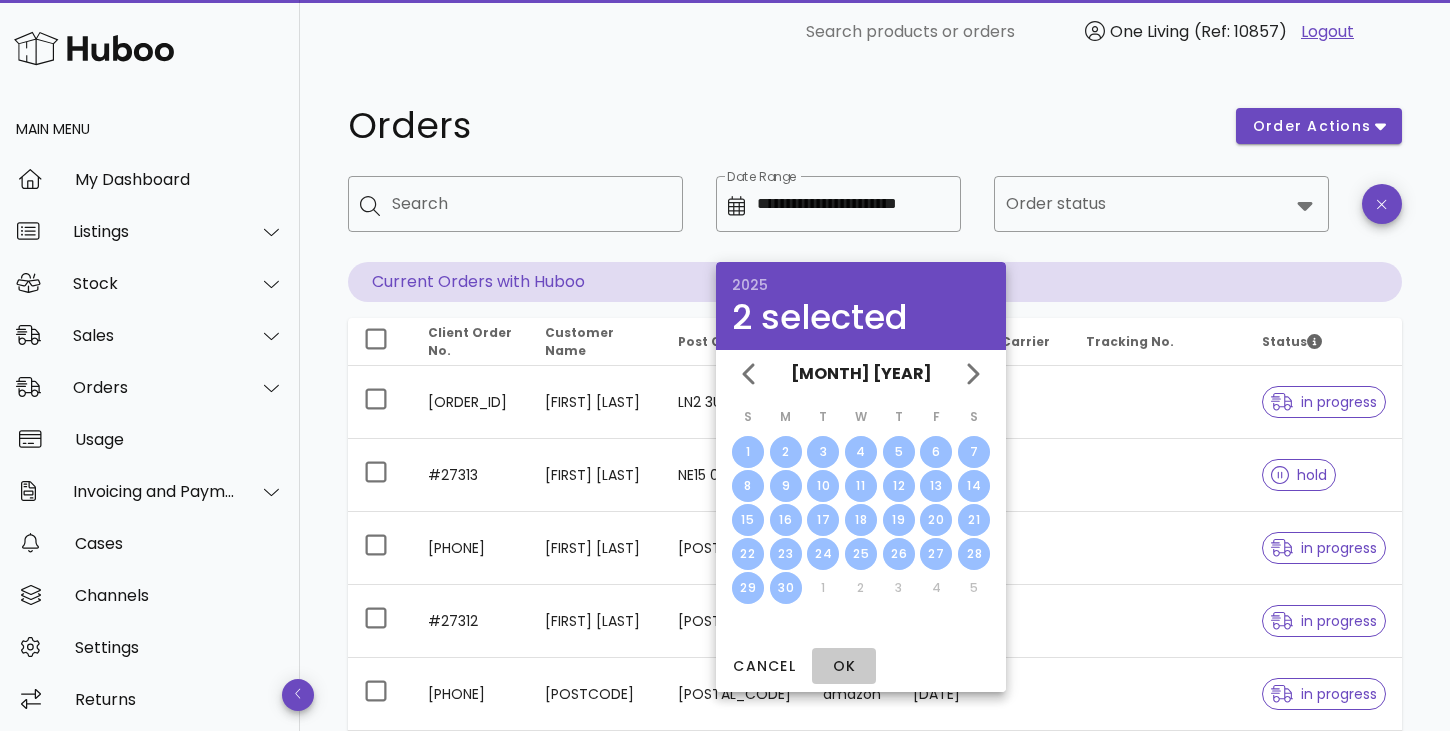 click on "OK" at bounding box center [844, 666] 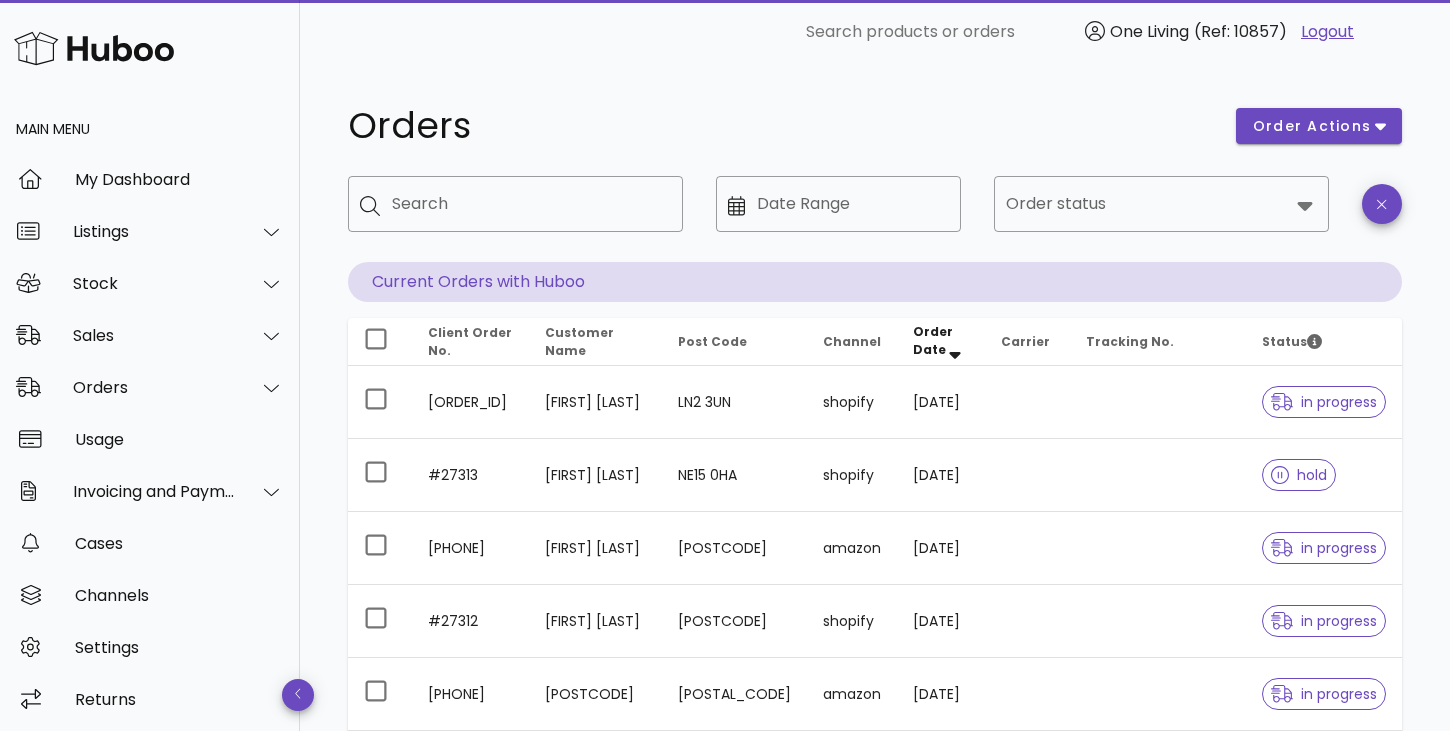 type on "**********" 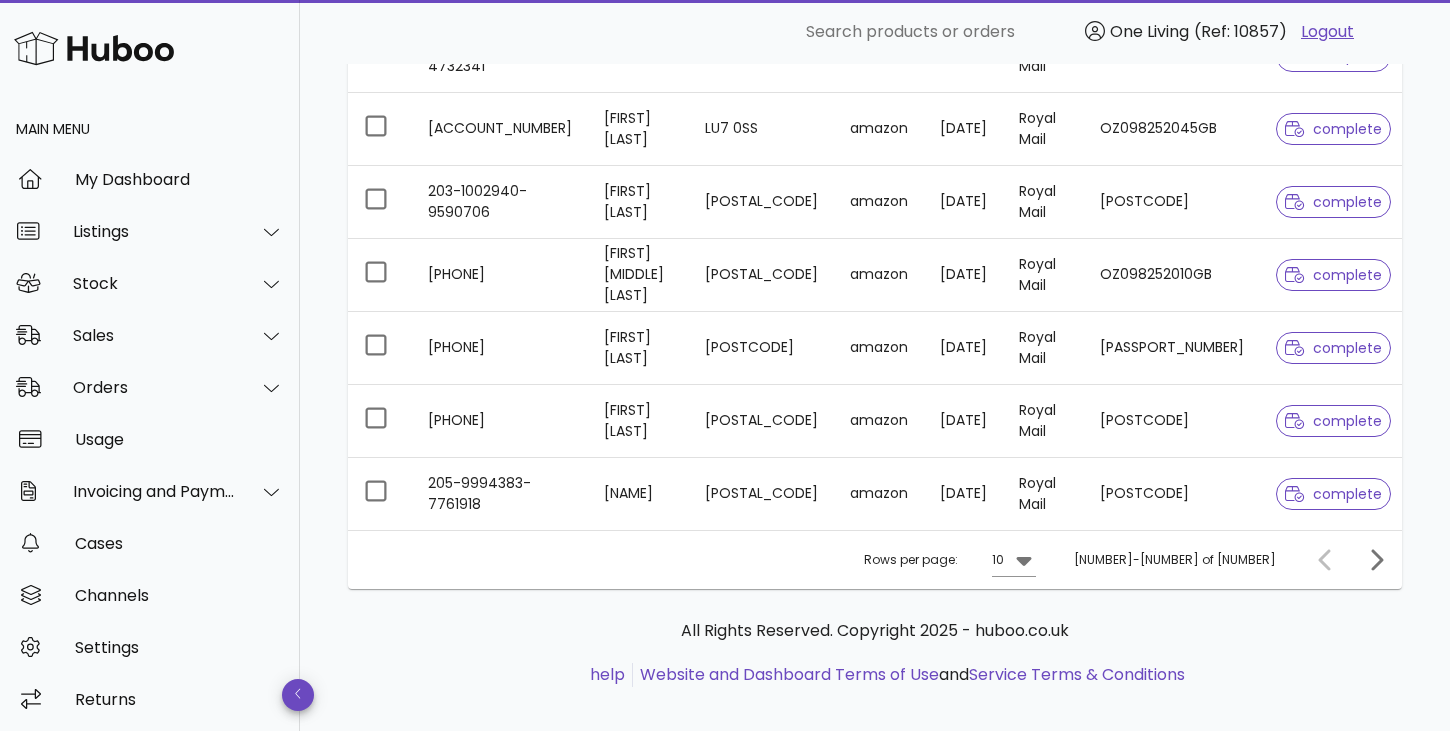 scroll, scrollTop: 637, scrollLeft: 0, axis: vertical 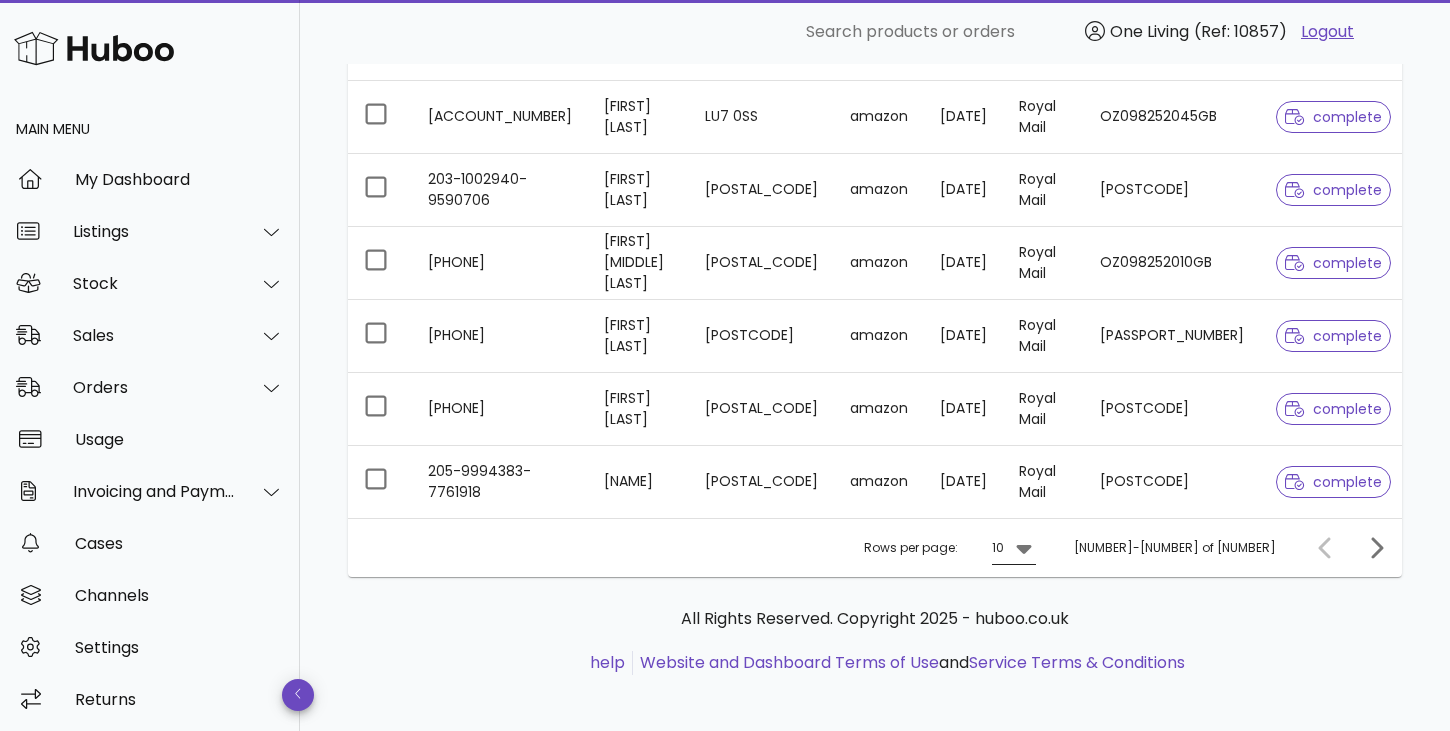 click 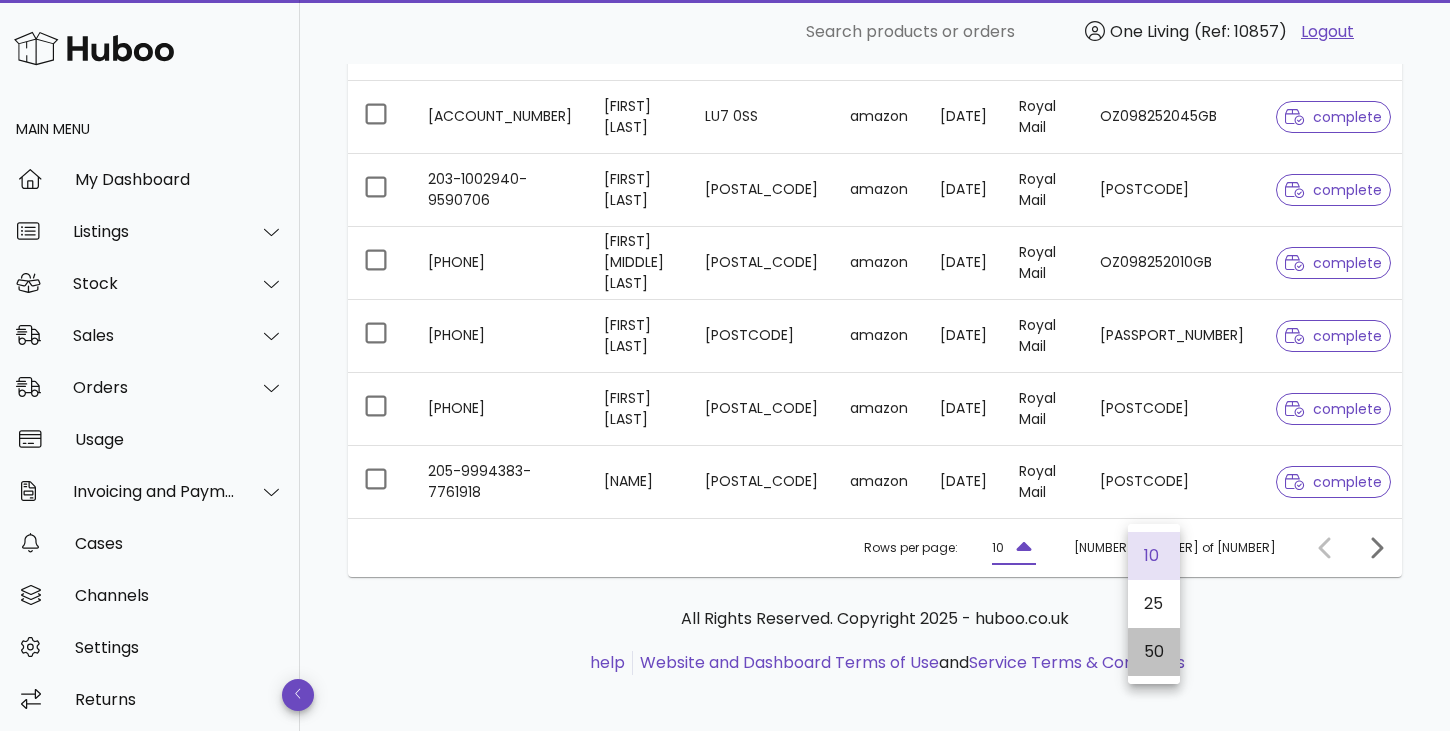 click on "50" at bounding box center (1154, 651) 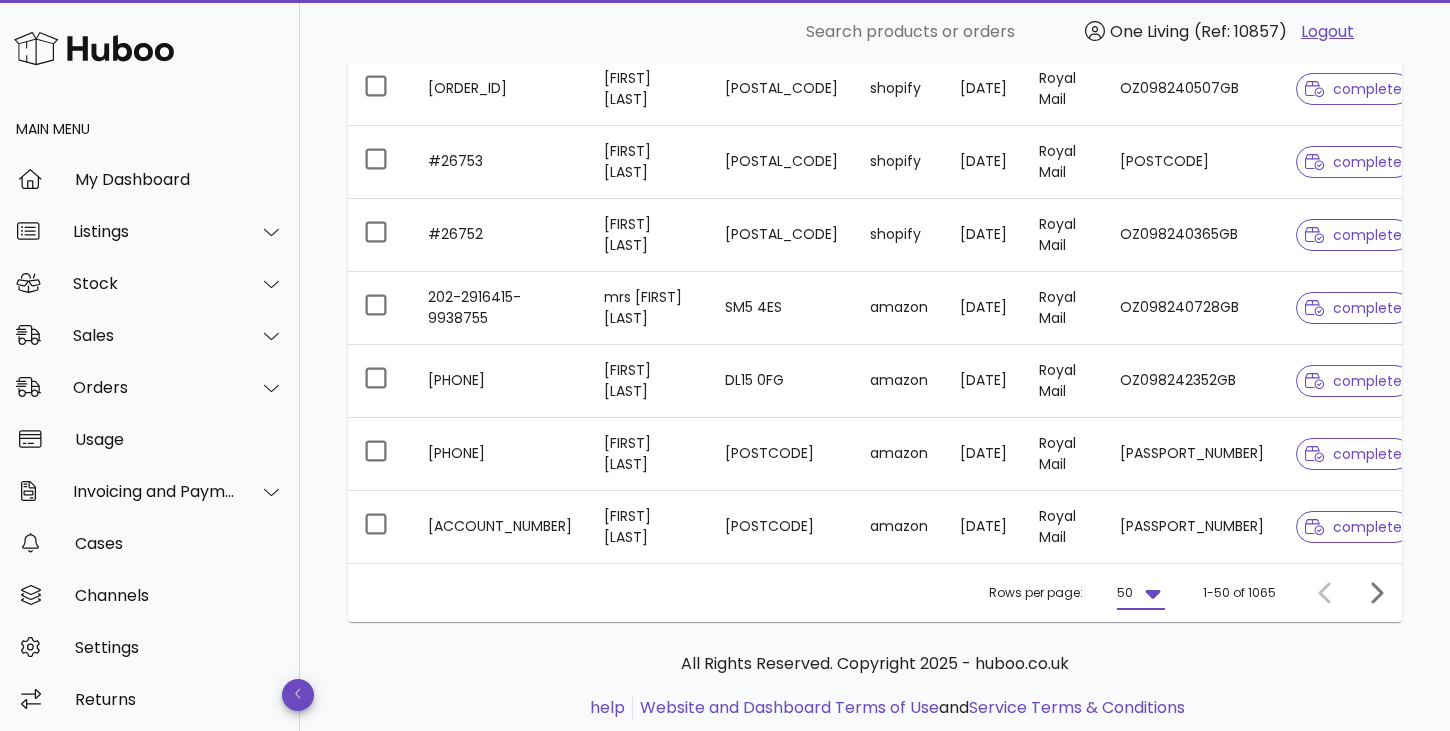 scroll, scrollTop: 3557, scrollLeft: 0, axis: vertical 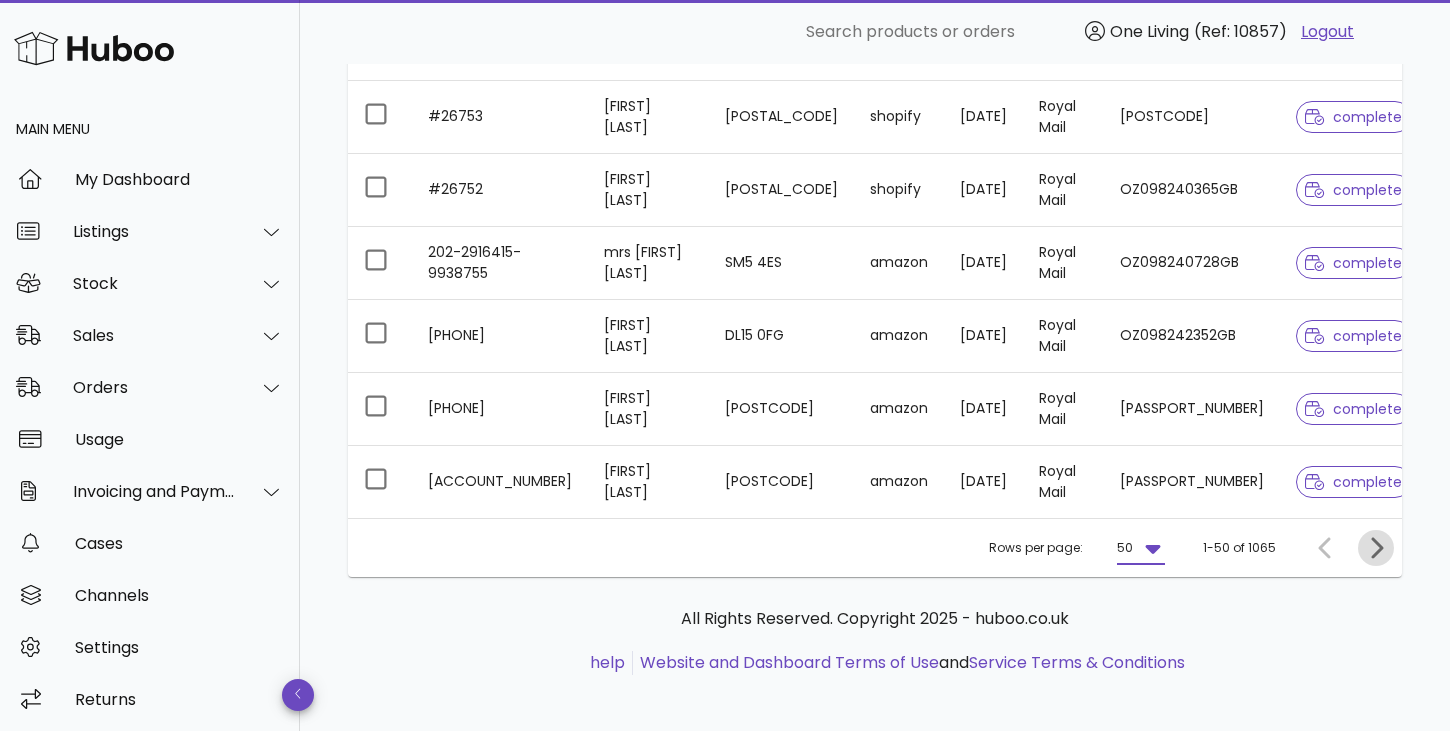 click 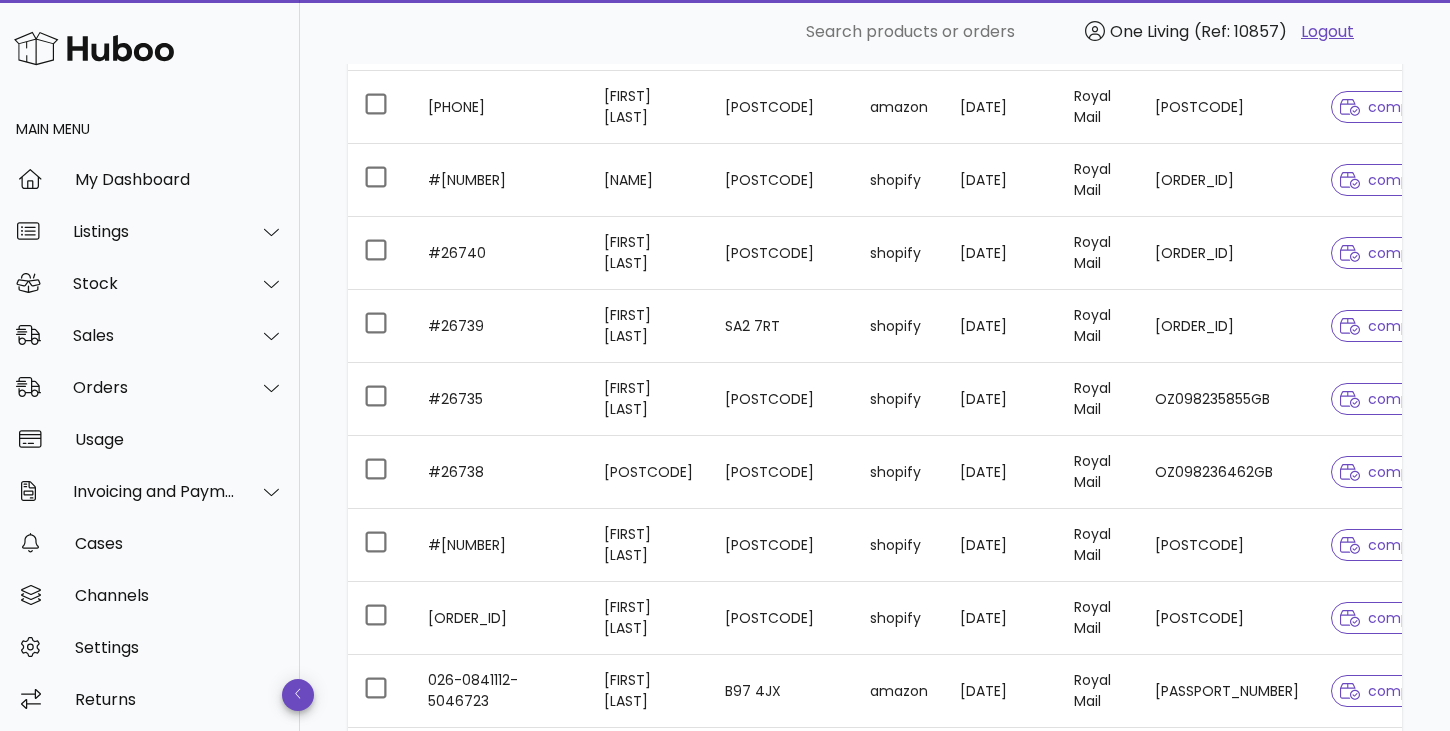 scroll, scrollTop: 3557, scrollLeft: 0, axis: vertical 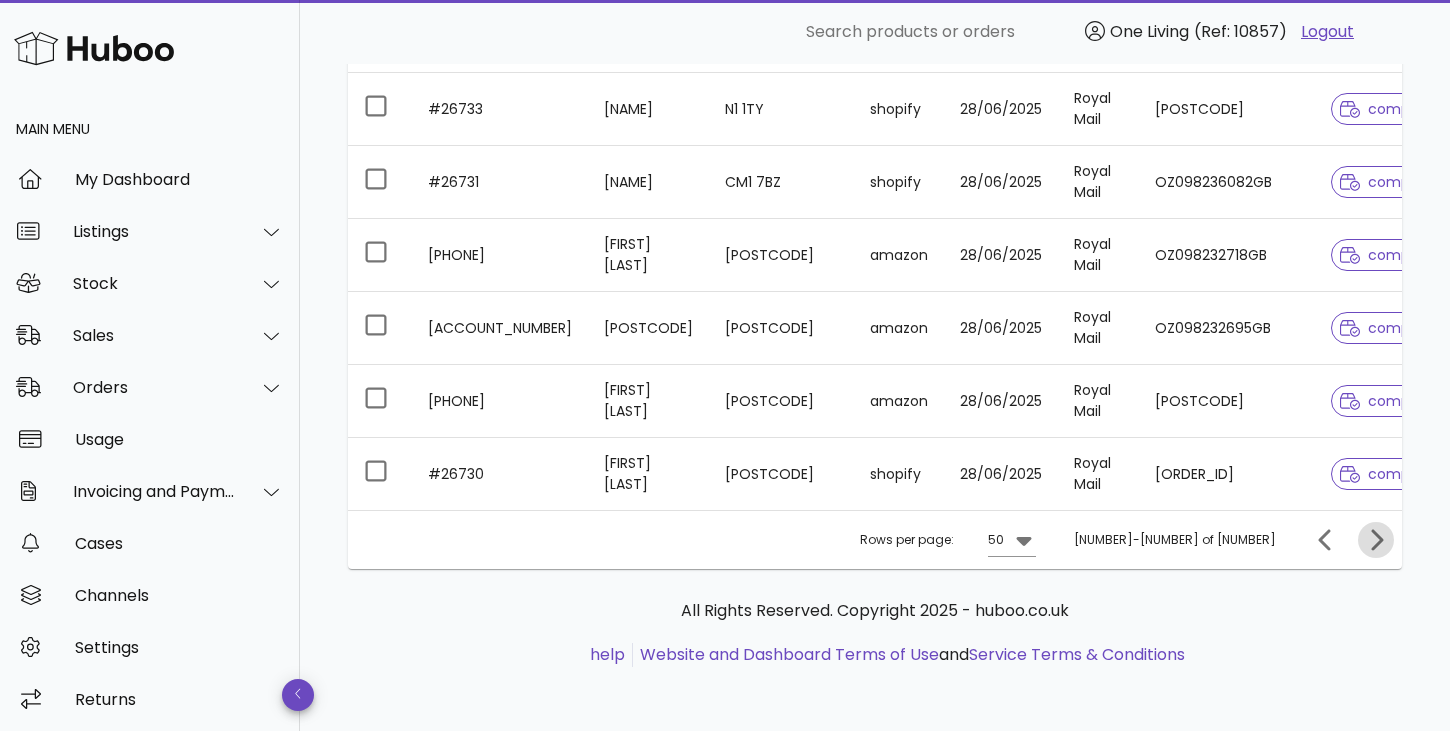 click 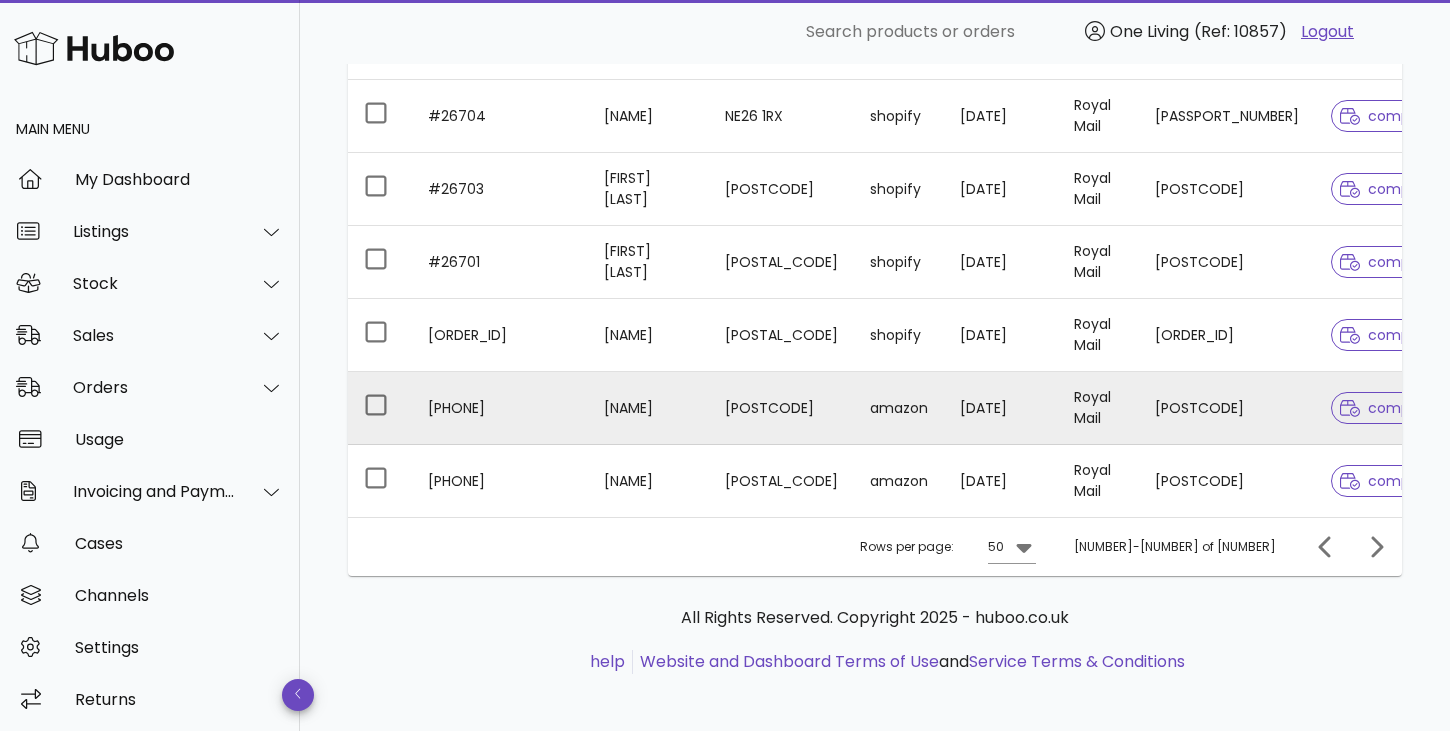 scroll, scrollTop: 3557, scrollLeft: 0, axis: vertical 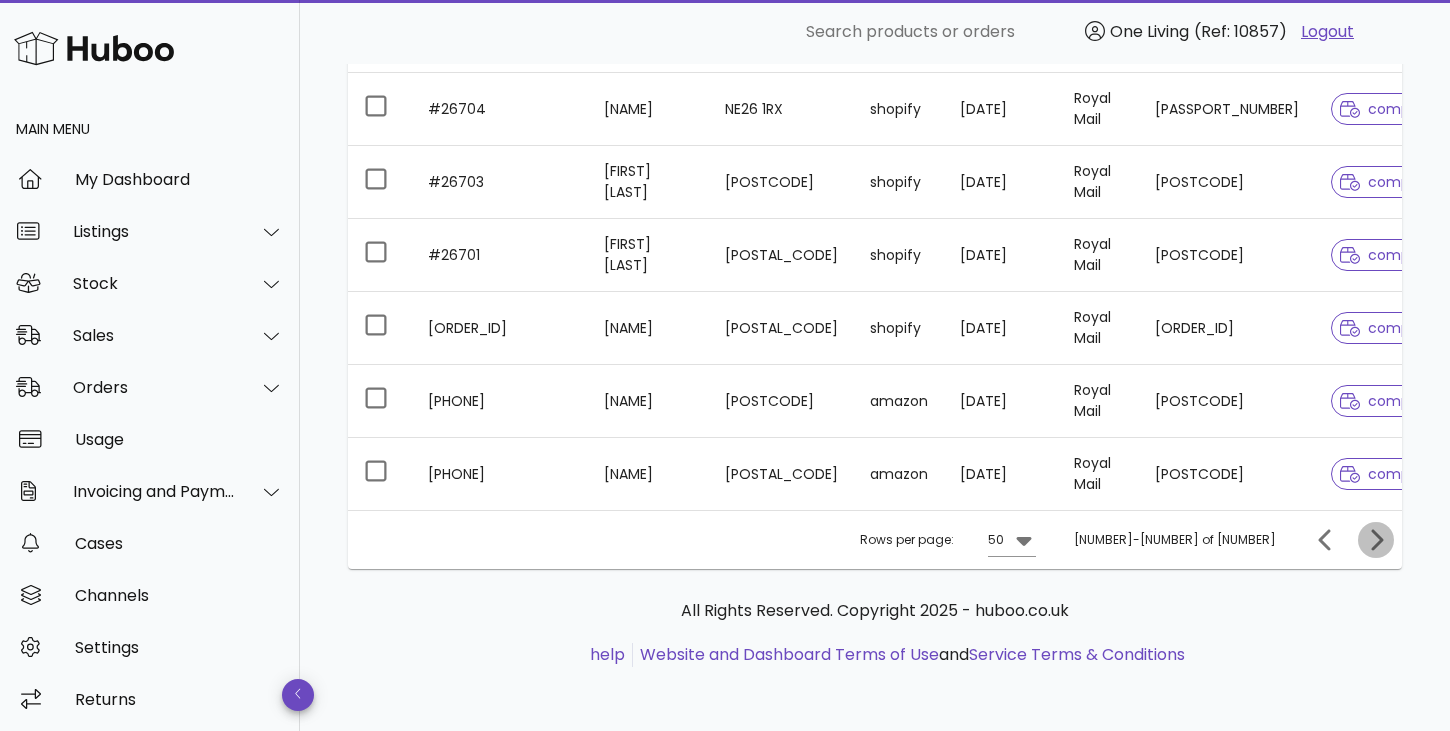 click 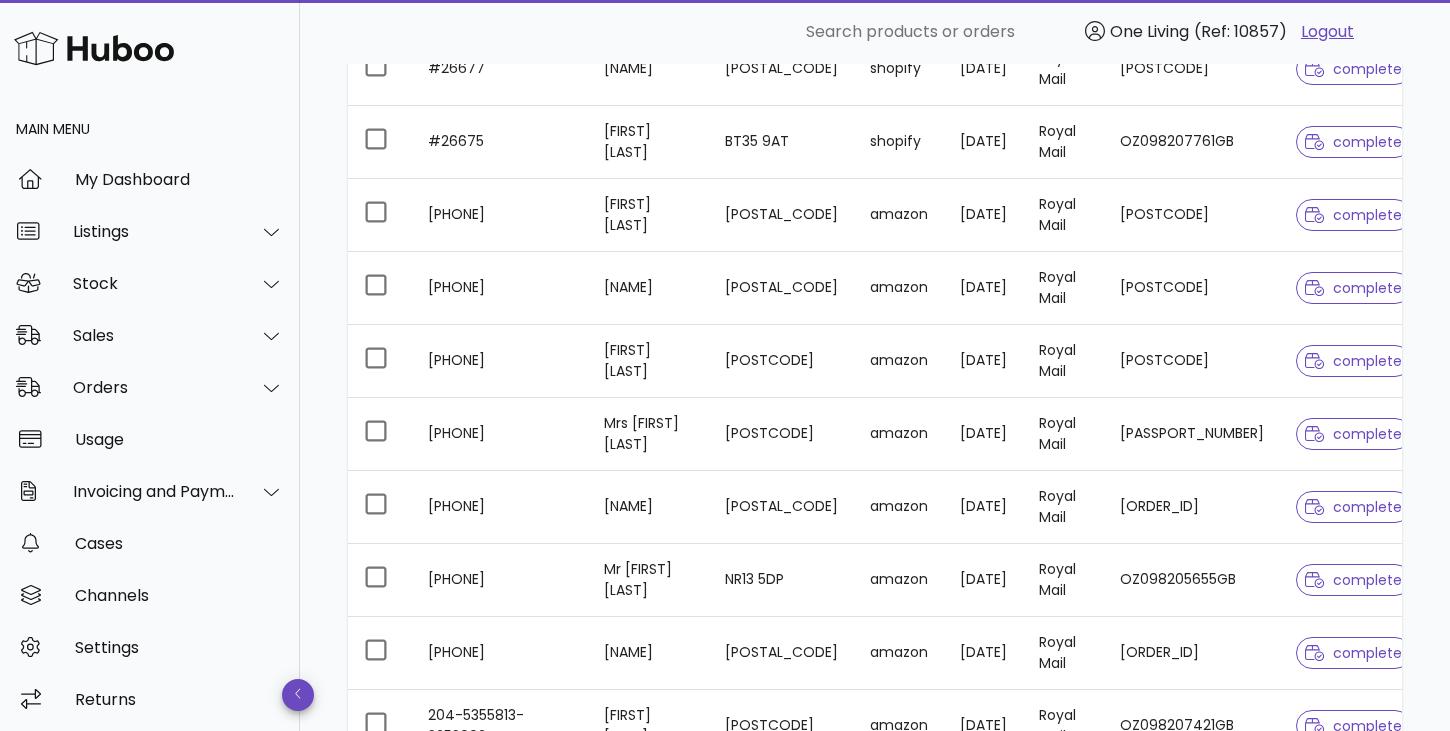 scroll, scrollTop: 3023, scrollLeft: 0, axis: vertical 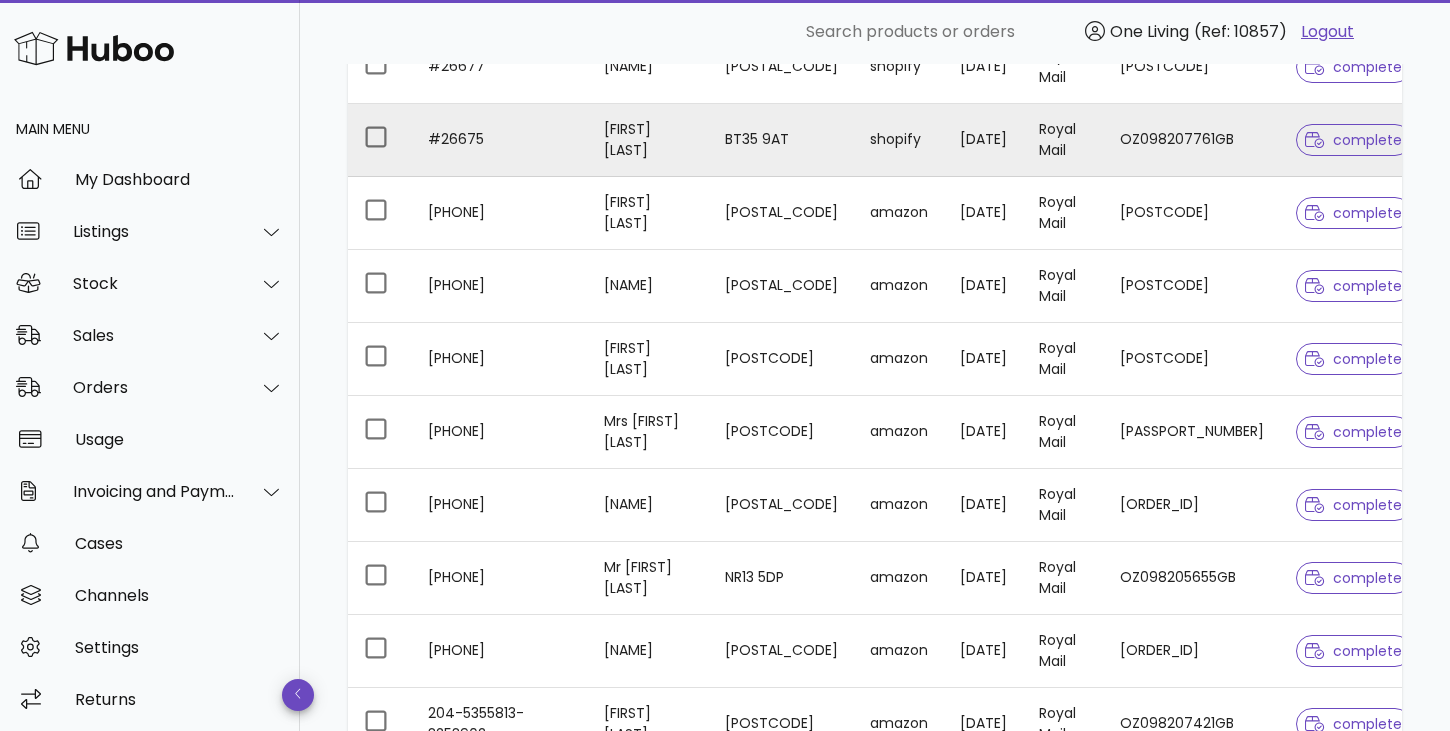 click on "[FIRST] [LAST]" at bounding box center (648, 140) 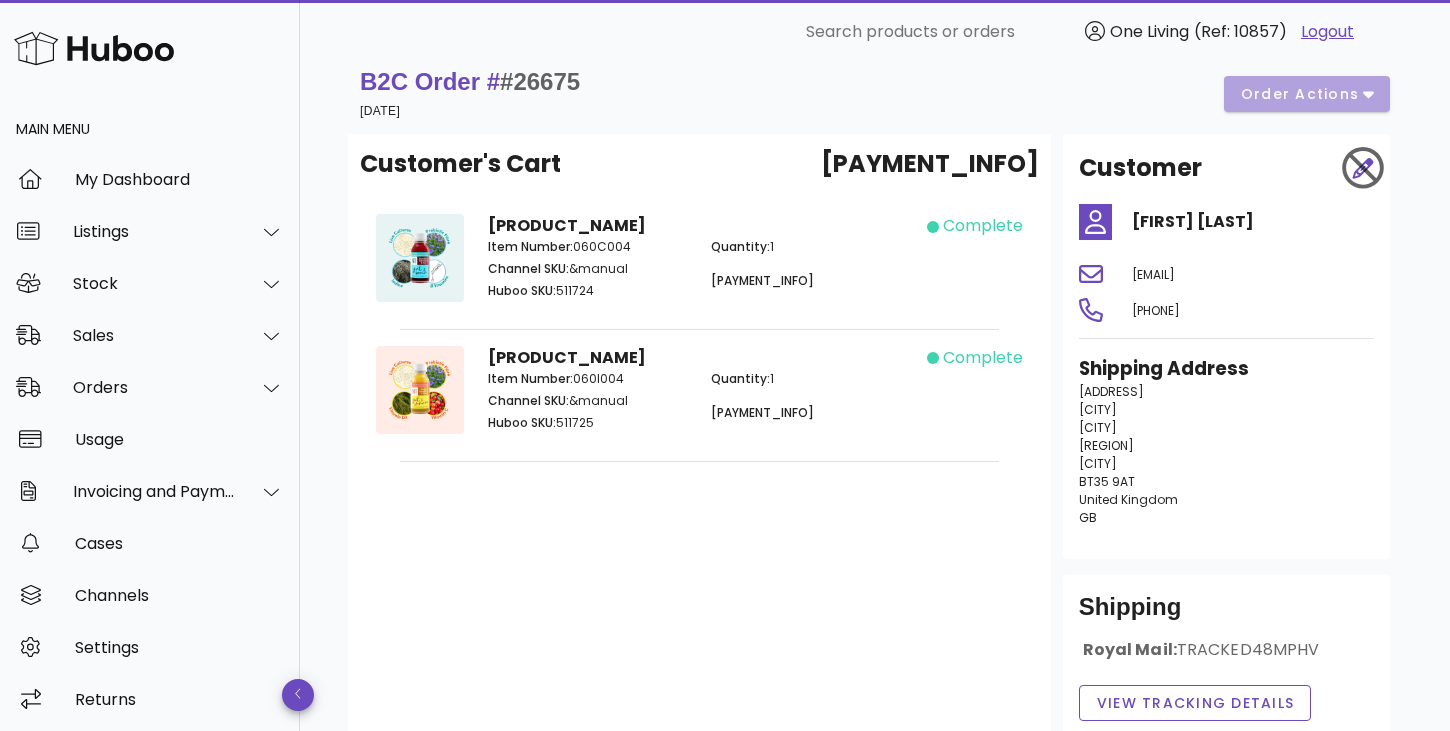 scroll, scrollTop: 30, scrollLeft: 0, axis: vertical 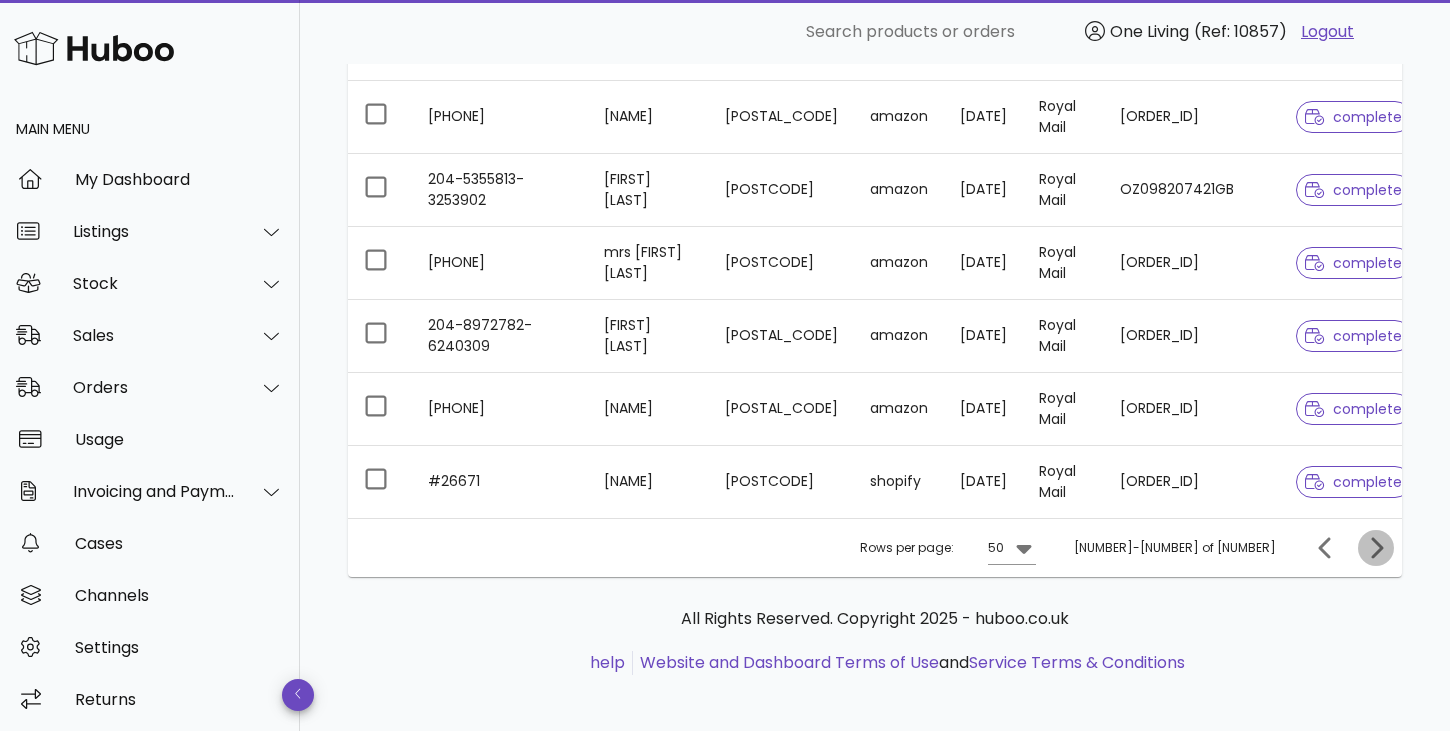 click 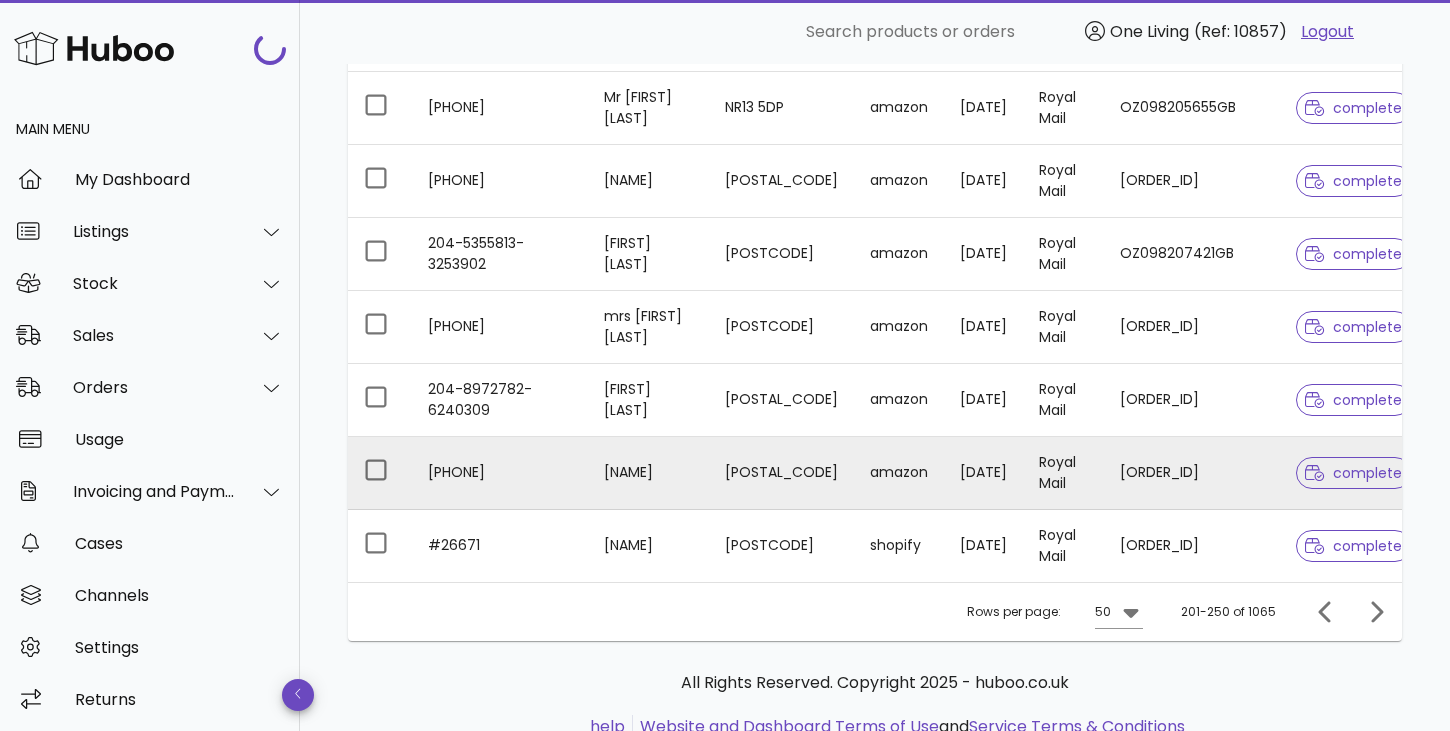 scroll, scrollTop: 3458, scrollLeft: 0, axis: vertical 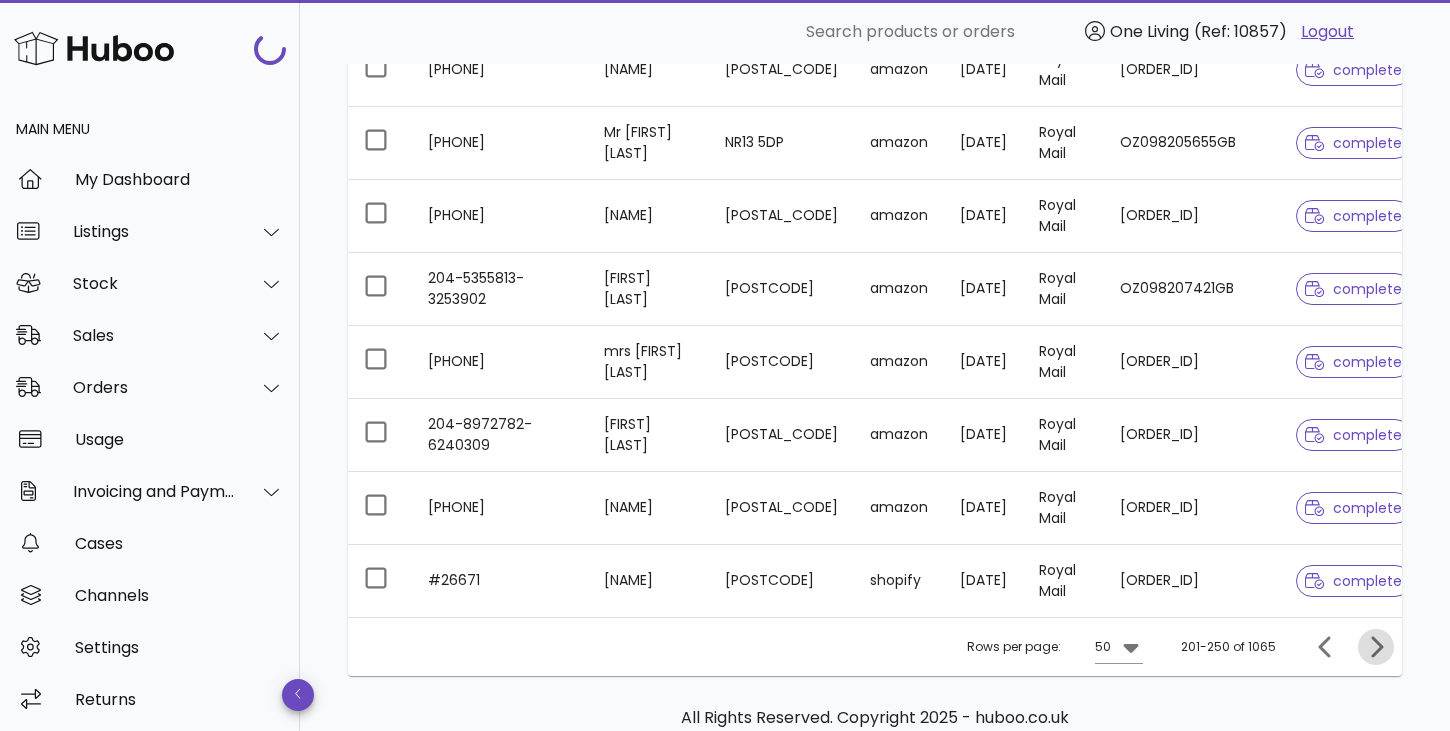 click on "[ORDER_SUMMARY]" at bounding box center [875, -1206] 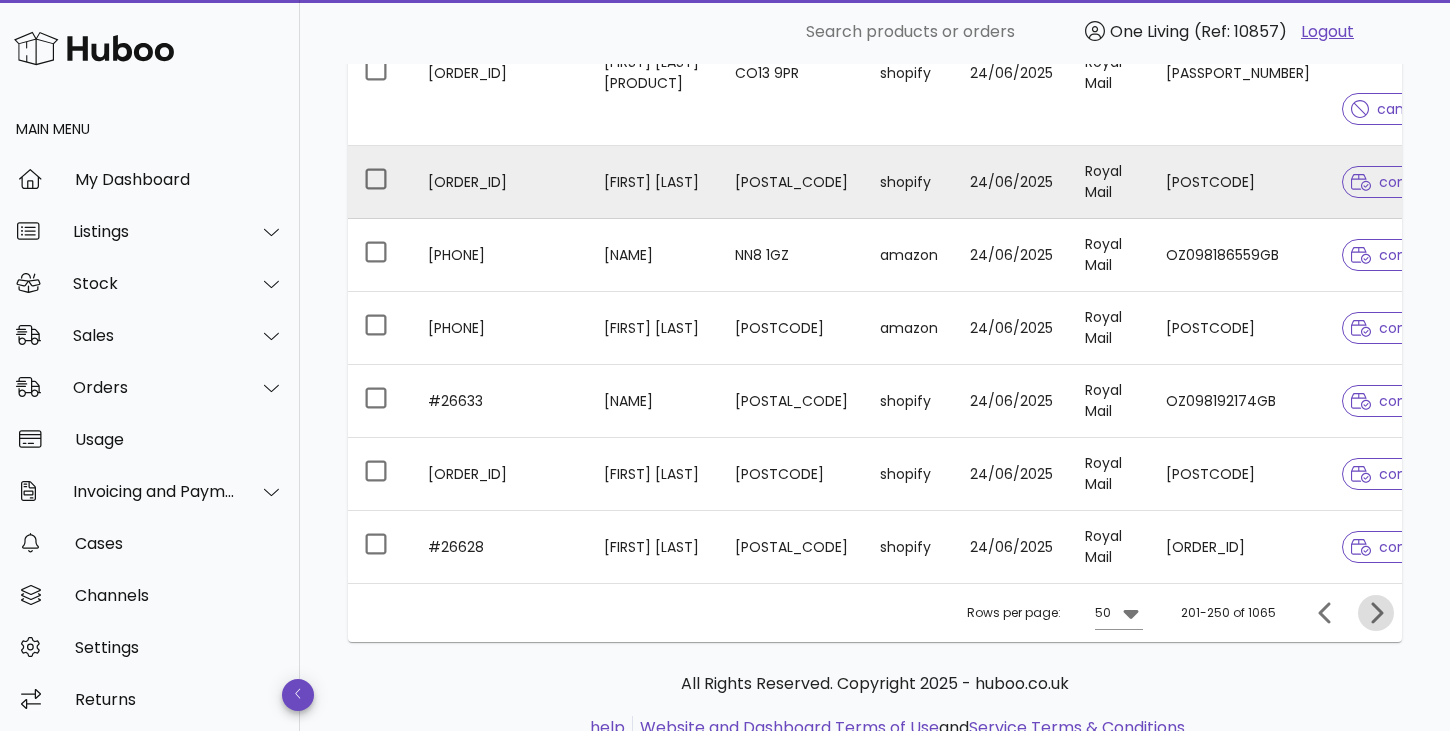 scroll, scrollTop: 3629, scrollLeft: 0, axis: vertical 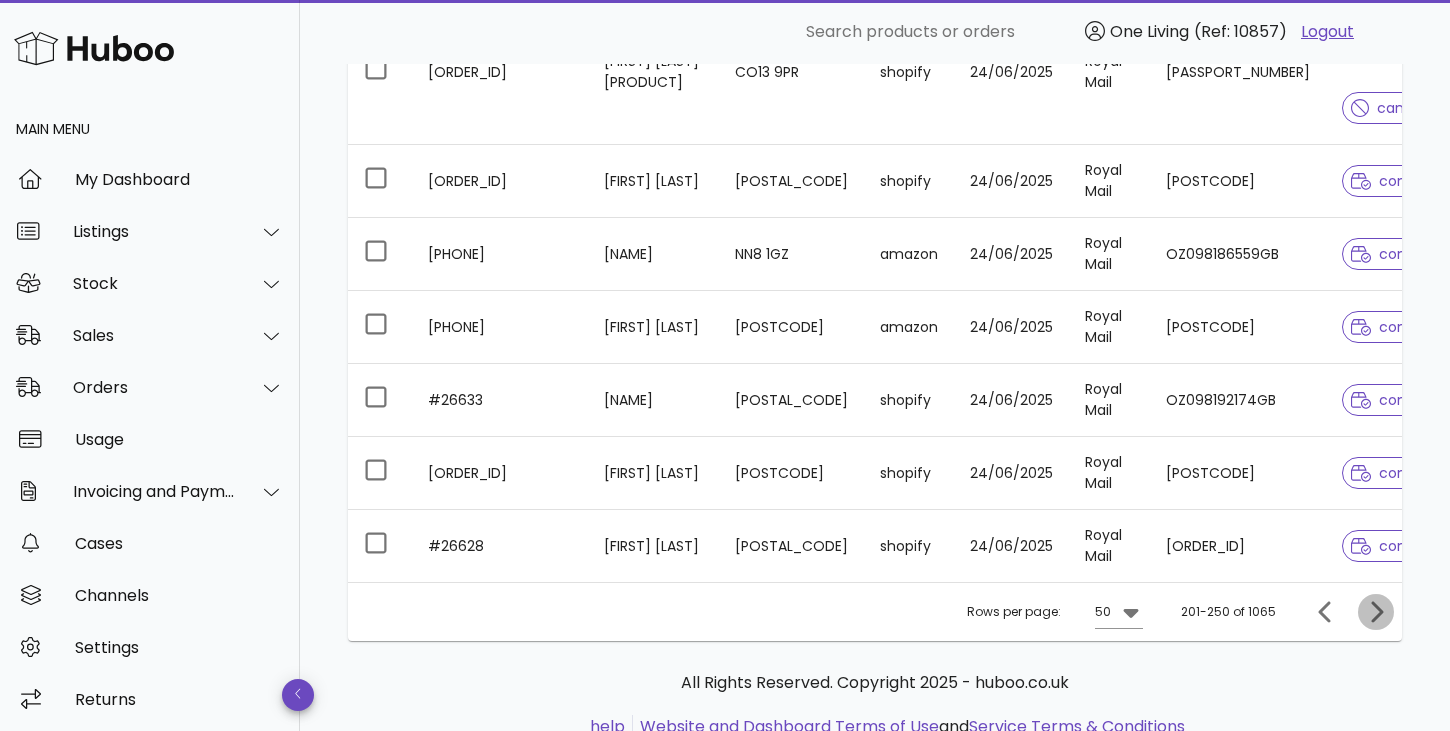 click 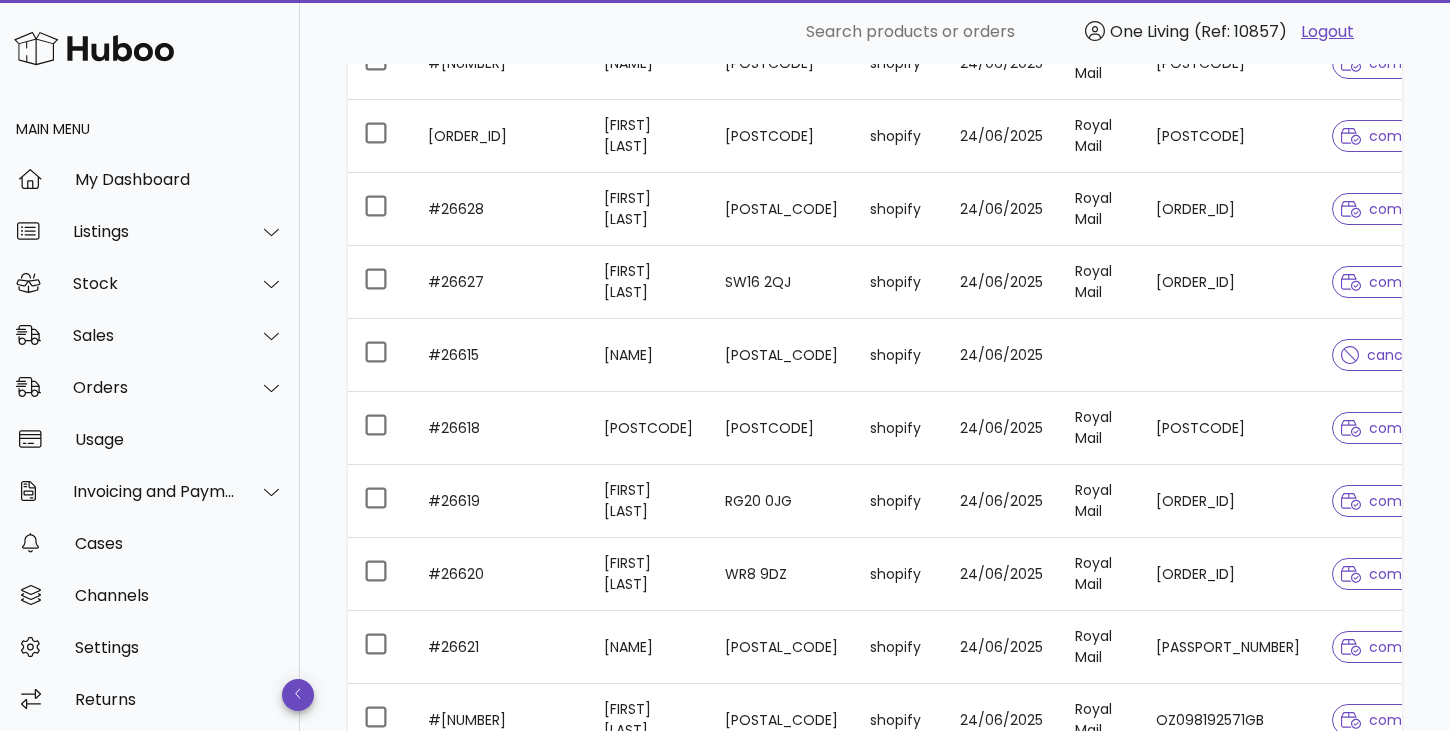 scroll, scrollTop: 689, scrollLeft: 0, axis: vertical 